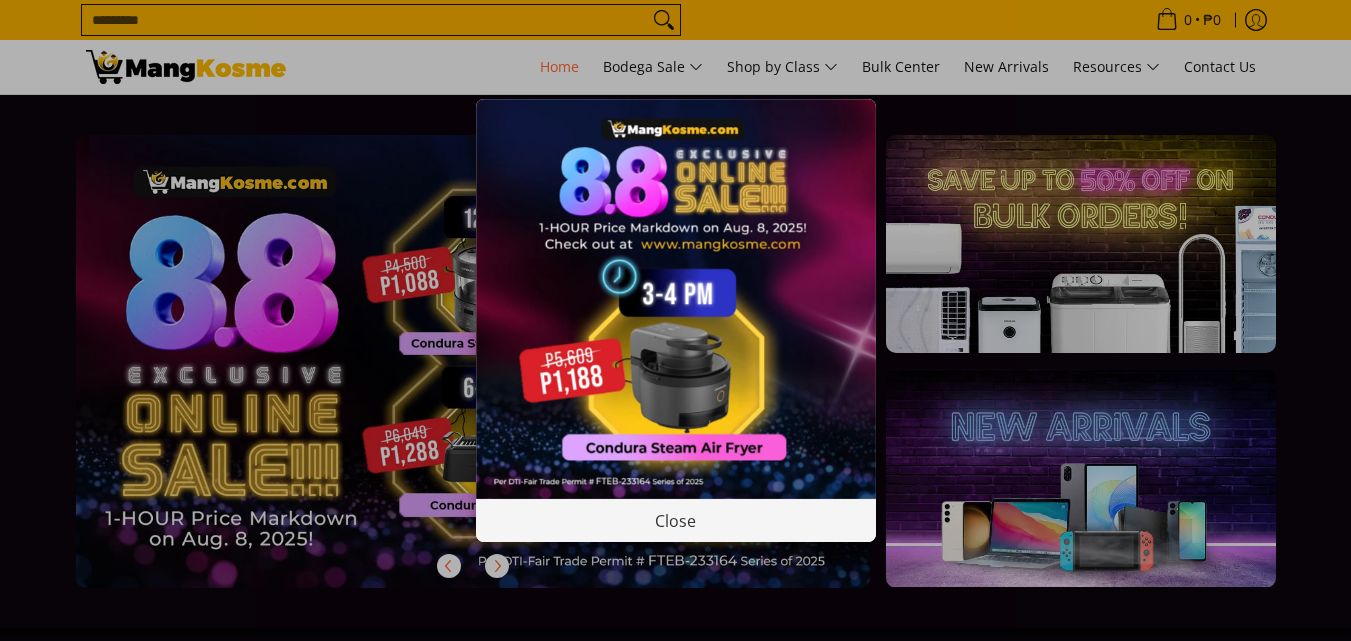 scroll, scrollTop: 0, scrollLeft: 0, axis: both 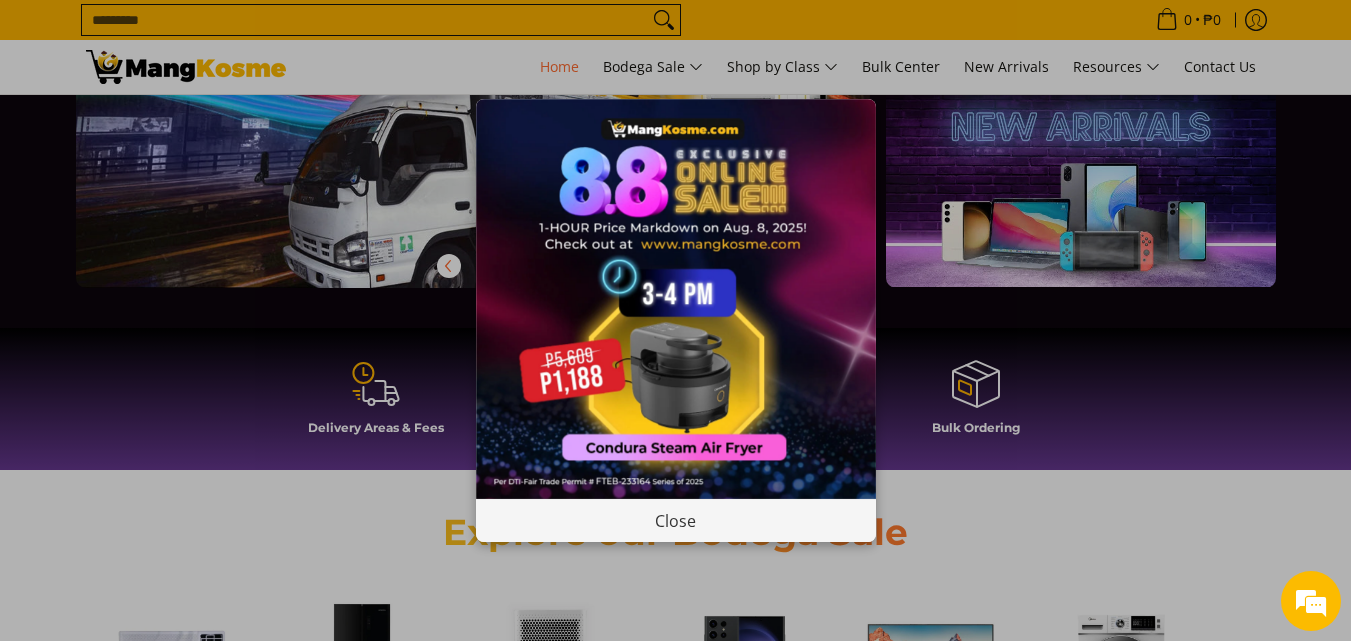 click on "Close" at bounding box center [675, 320] 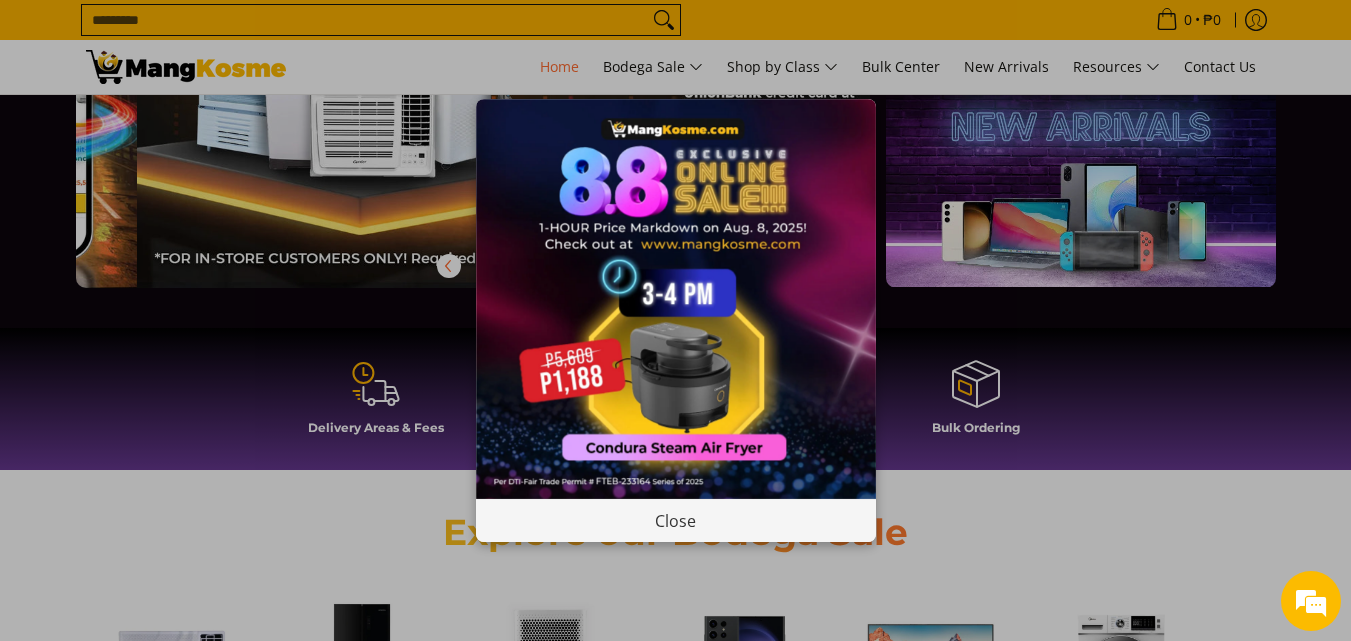 scroll, scrollTop: 0, scrollLeft: 0, axis: both 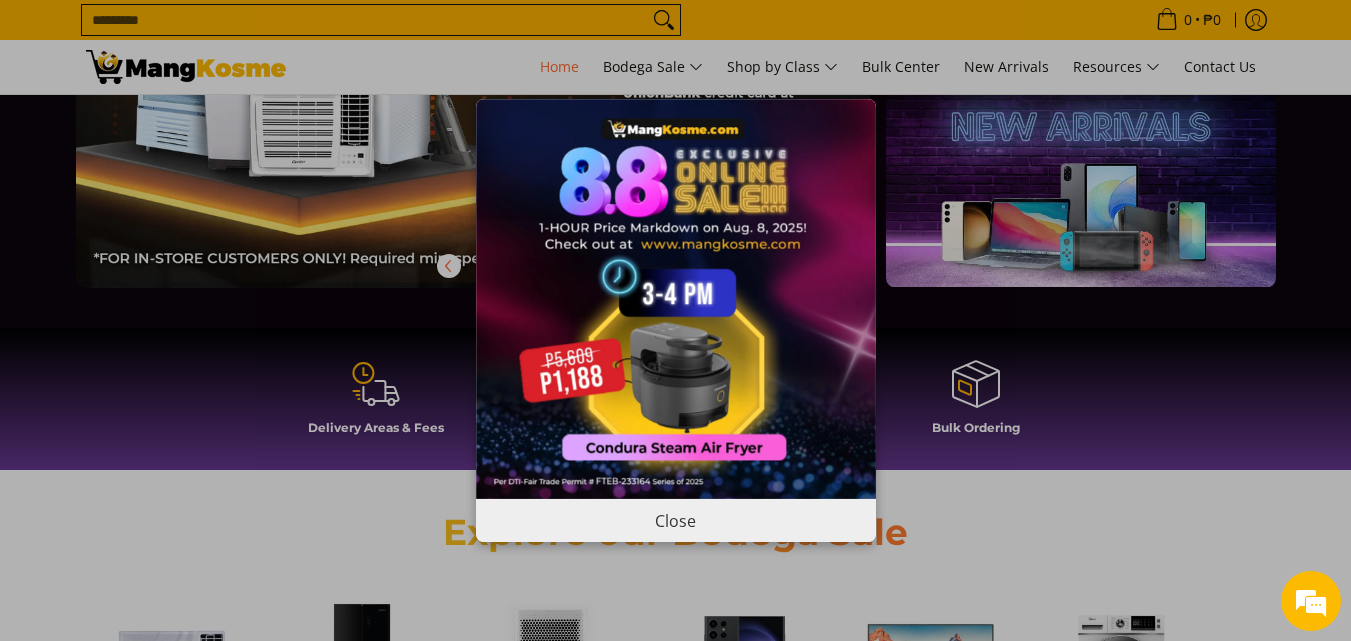 click on "Close" at bounding box center (676, 520) 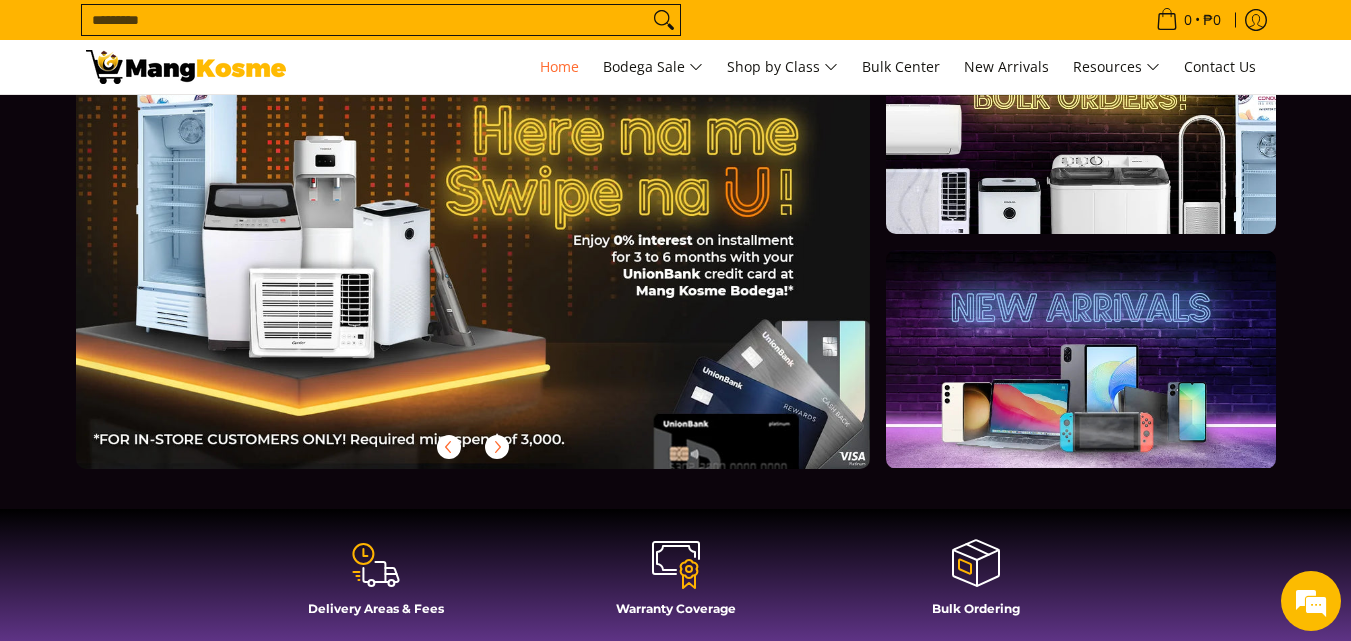 scroll, scrollTop: 100, scrollLeft: 0, axis: vertical 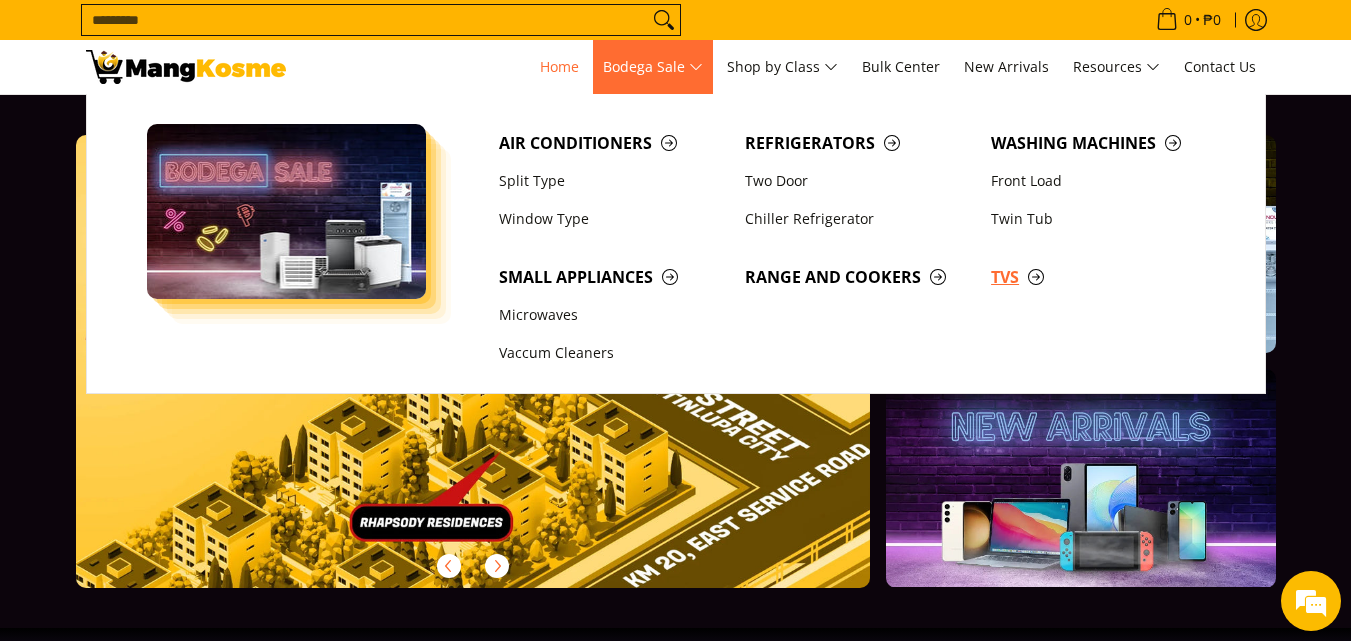 click on "TVs" at bounding box center (1104, 277) 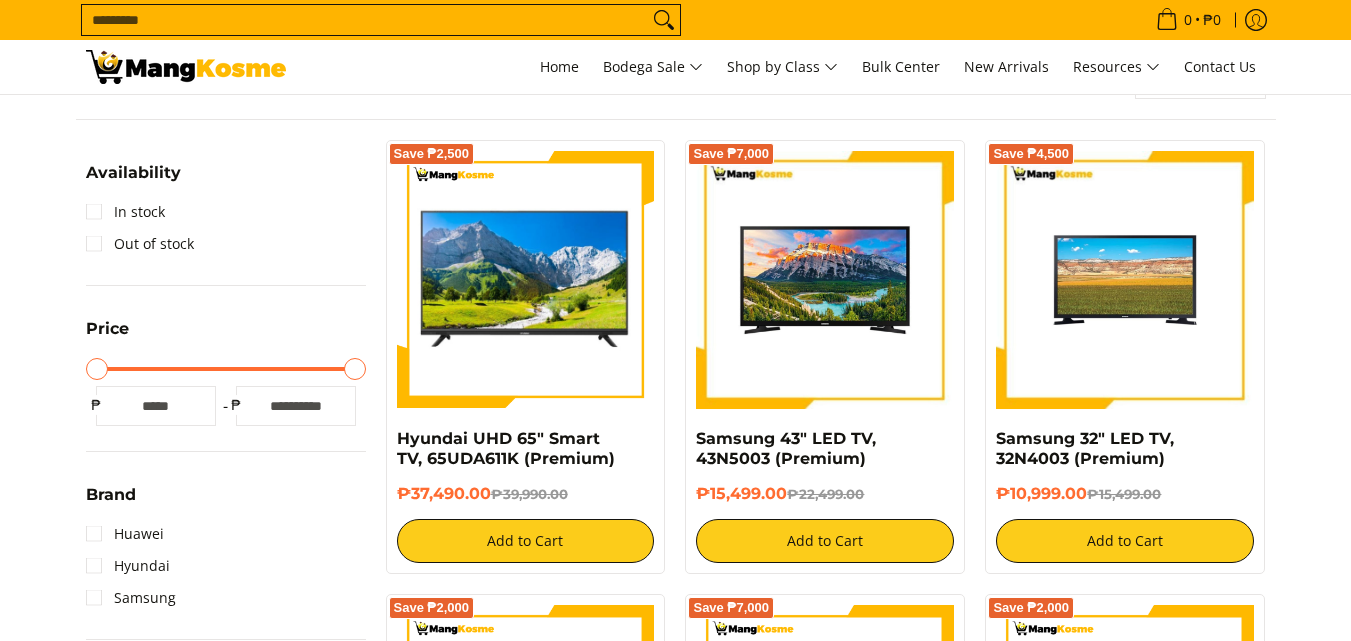 scroll, scrollTop: 300, scrollLeft: 0, axis: vertical 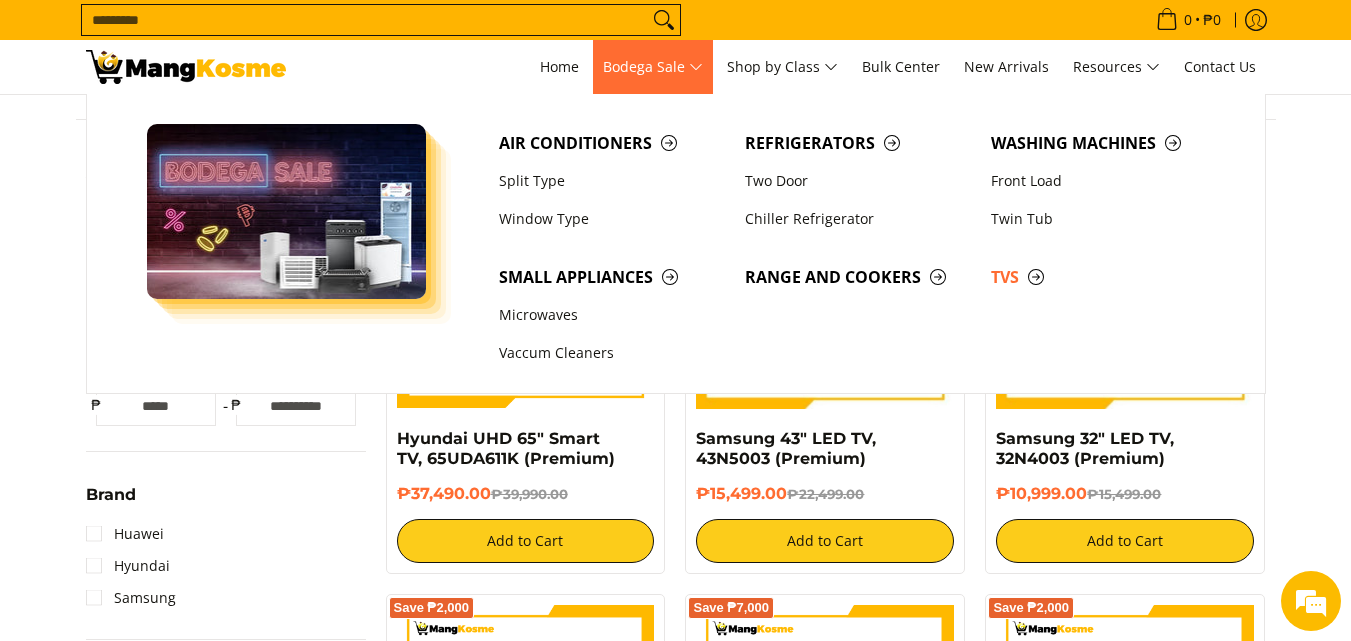 click on "Bodega Sale" at bounding box center (653, 67) 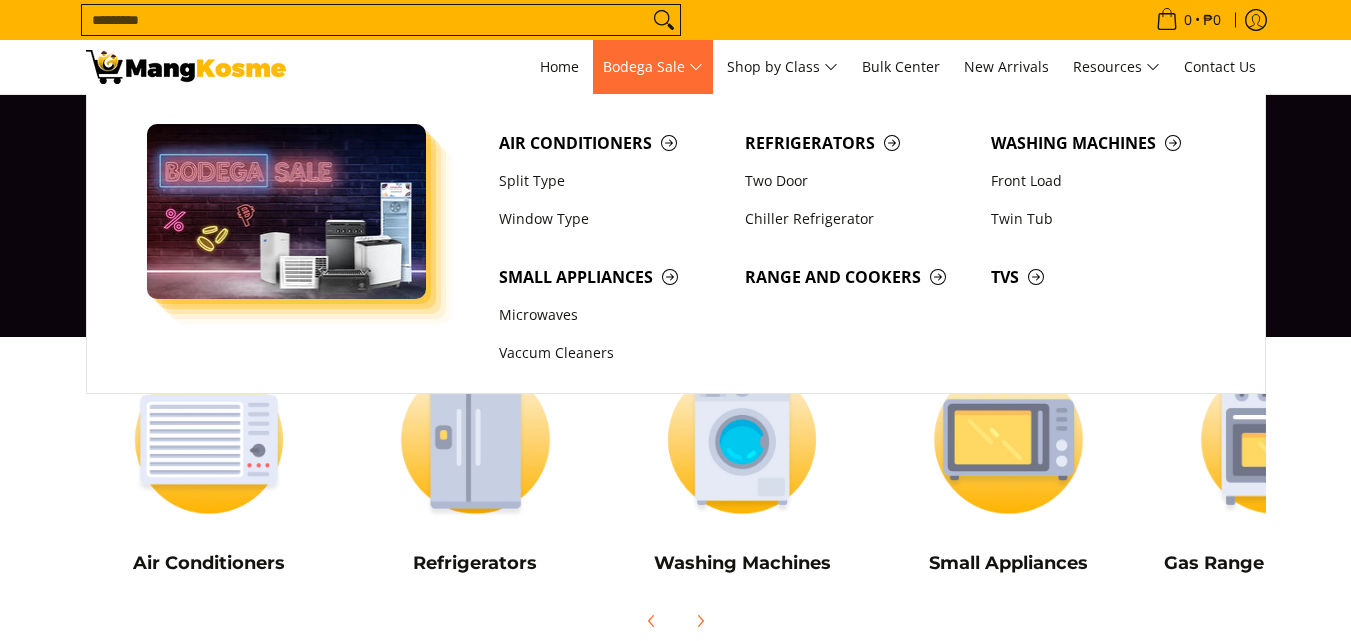 scroll, scrollTop: 0, scrollLeft: 0, axis: both 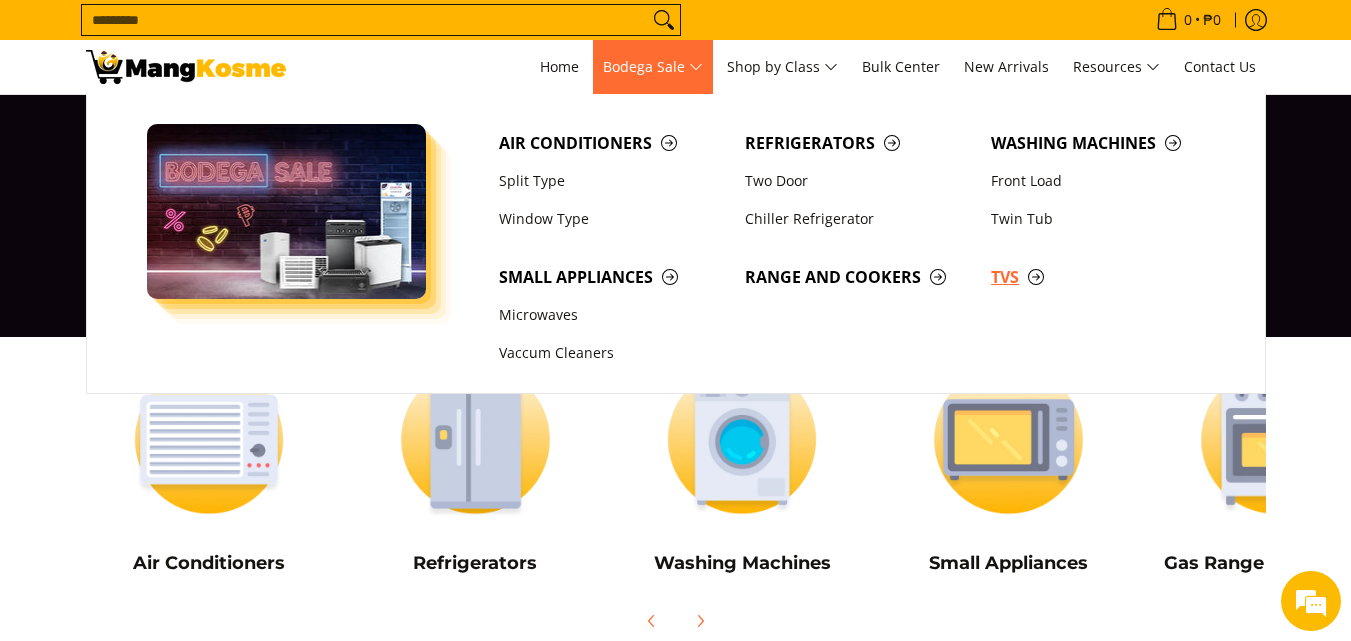 click on "TVs" at bounding box center [1104, 277] 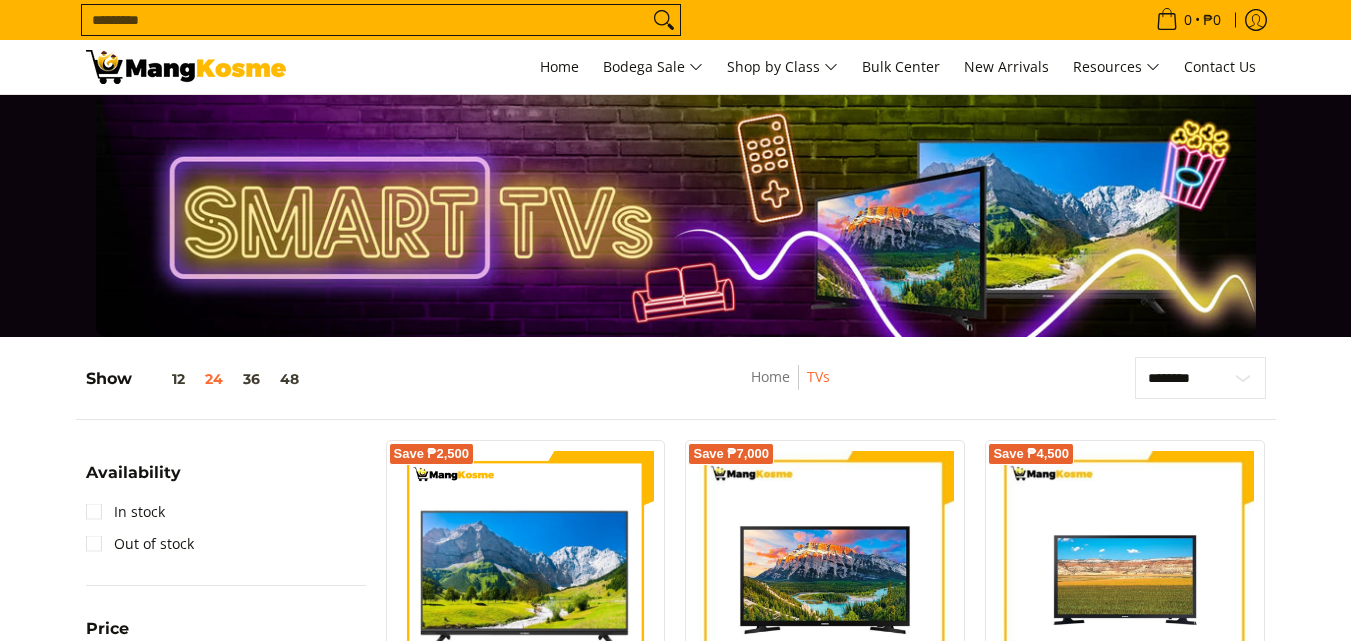 scroll, scrollTop: 200, scrollLeft: 0, axis: vertical 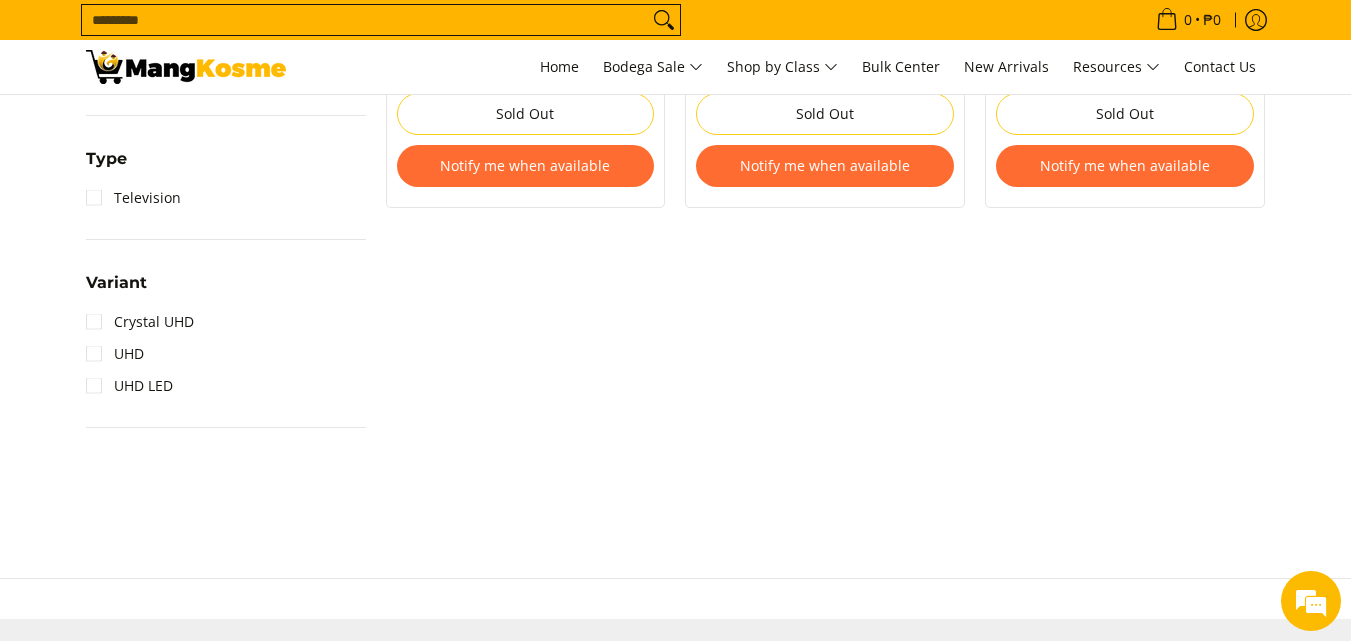 click on "UHD" at bounding box center (226, 354) 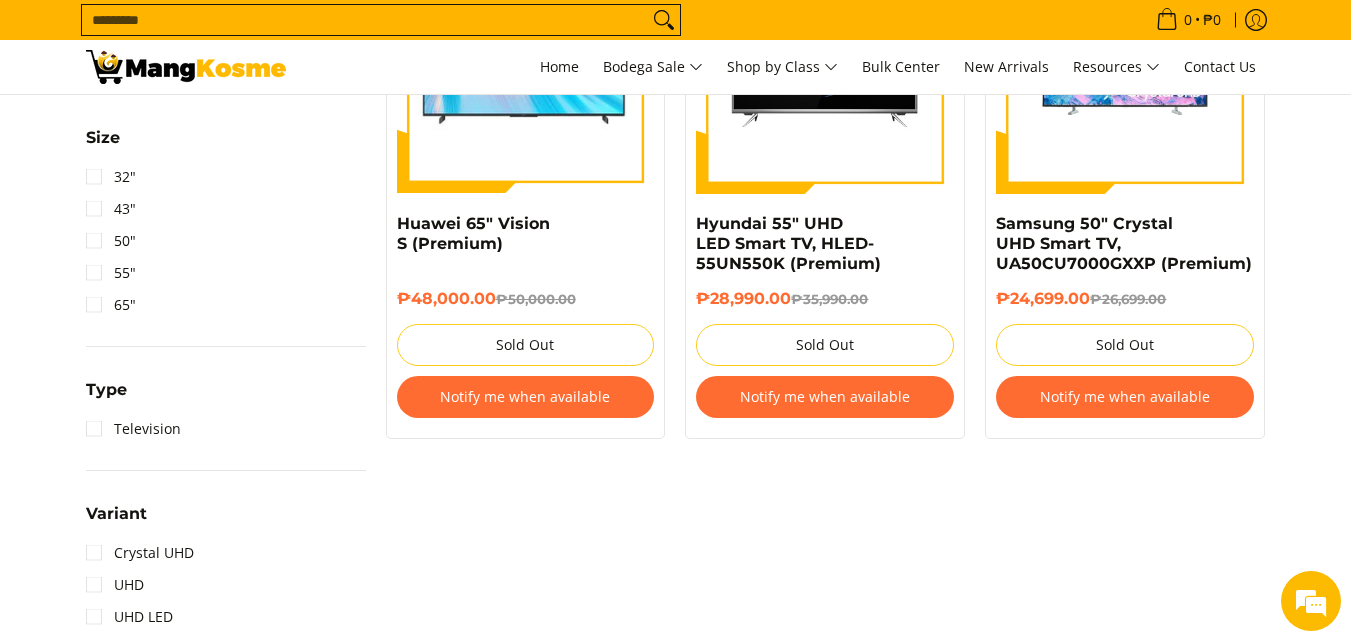 scroll, scrollTop: 900, scrollLeft: 0, axis: vertical 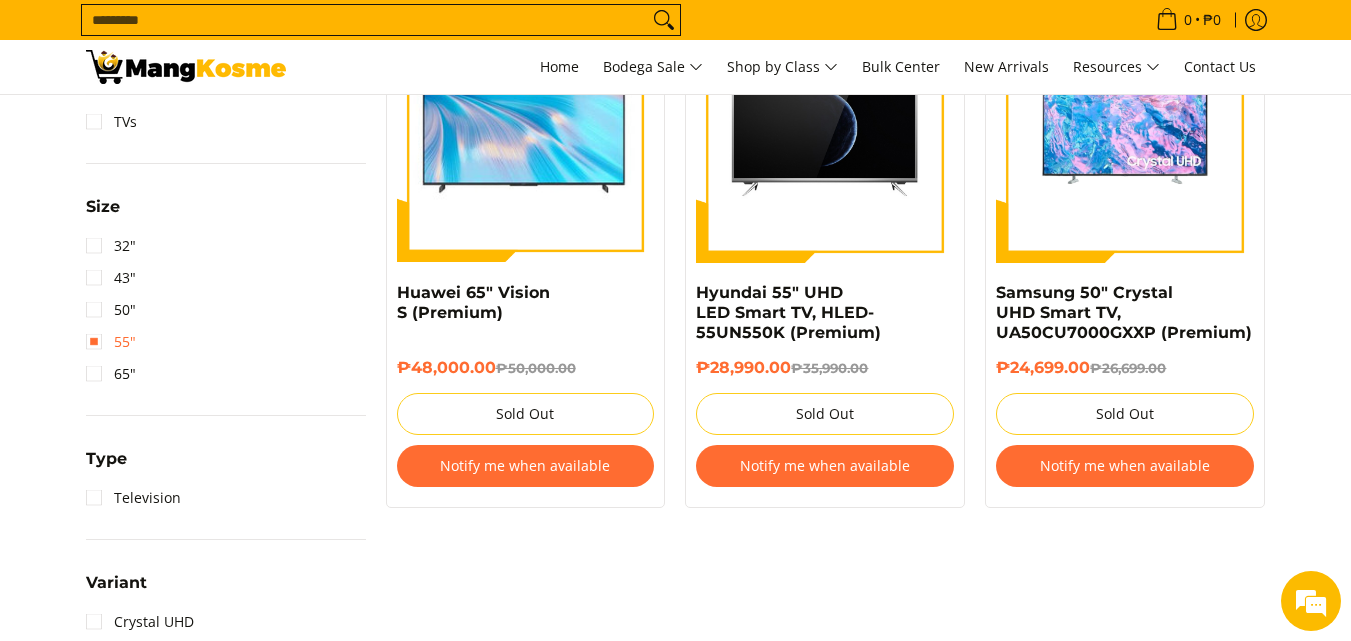 click on "55"" at bounding box center (111, 342) 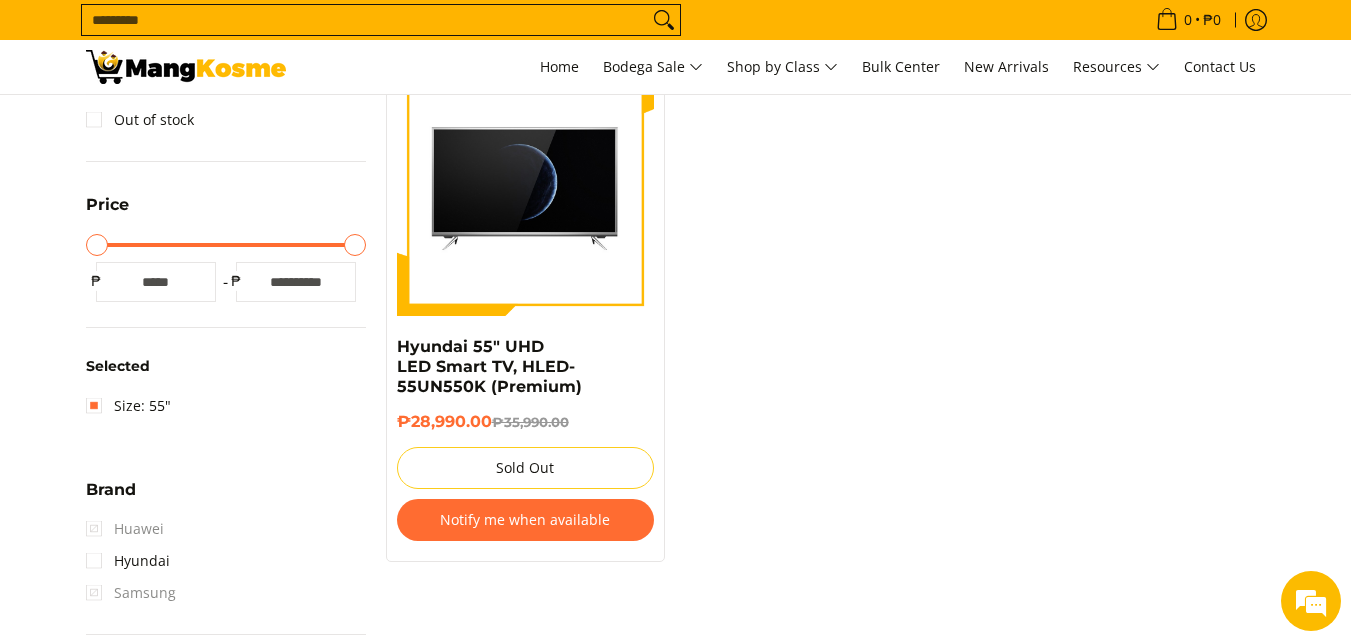 scroll, scrollTop: 162, scrollLeft: 0, axis: vertical 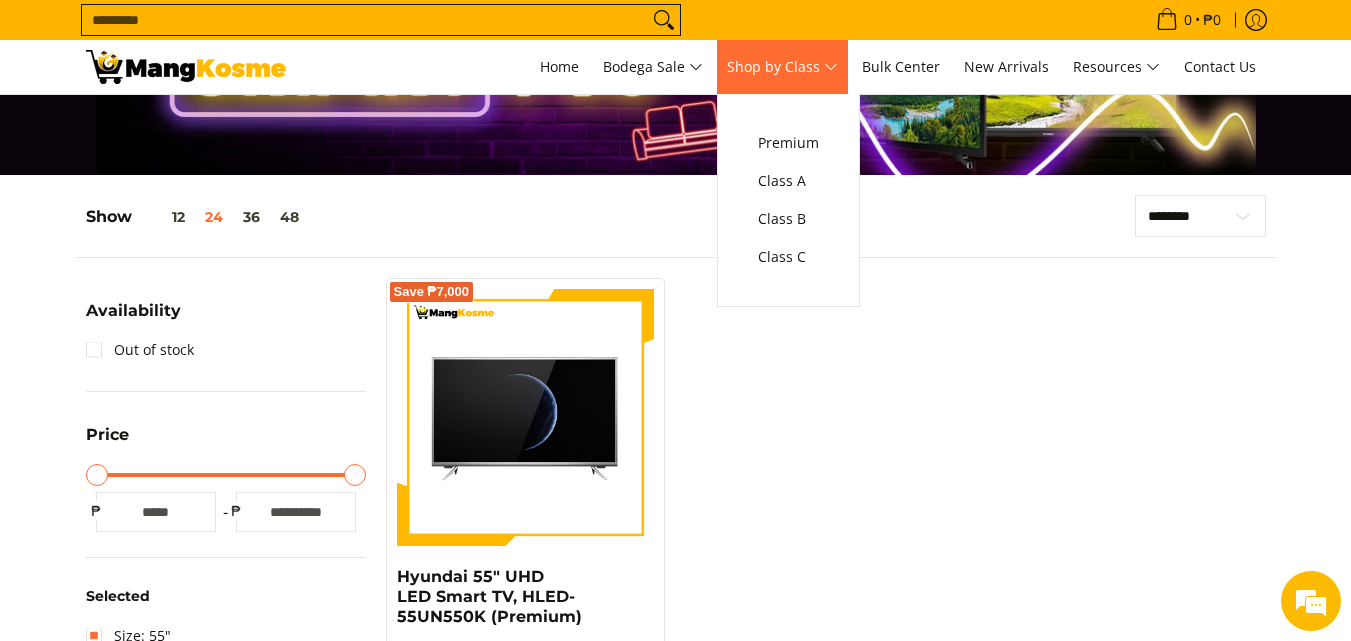 click on "Shop by Class" at bounding box center (782, 67) 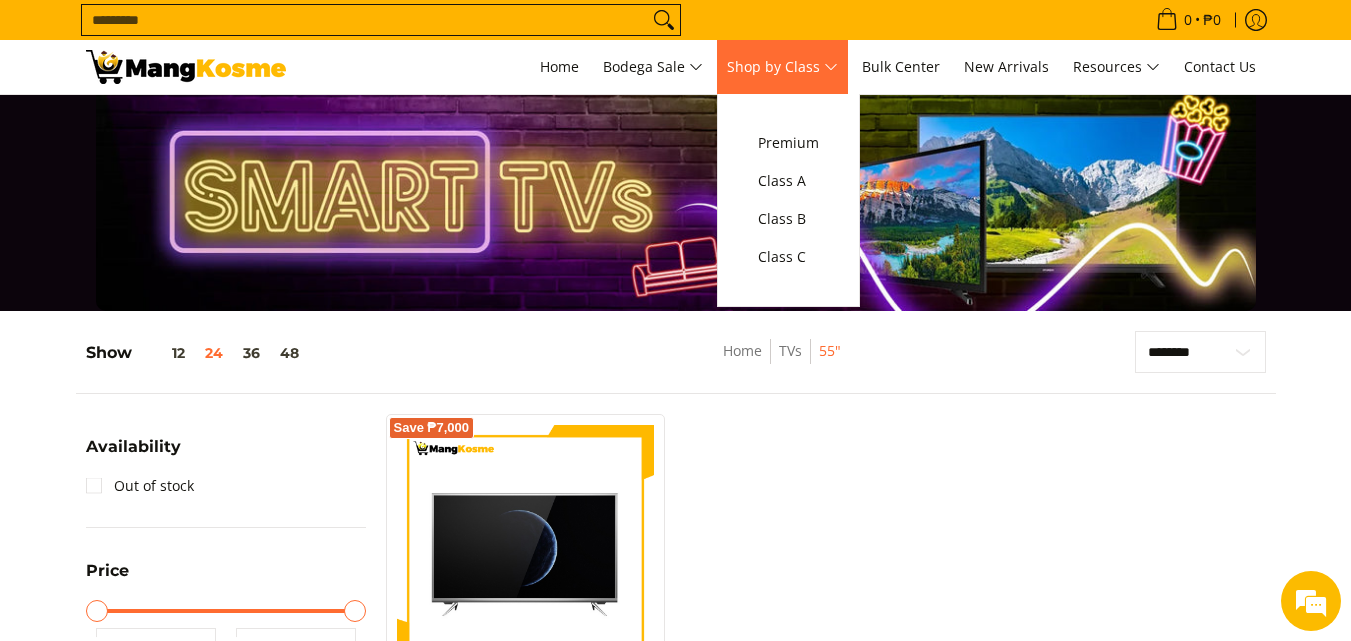 scroll, scrollTop: 0, scrollLeft: 0, axis: both 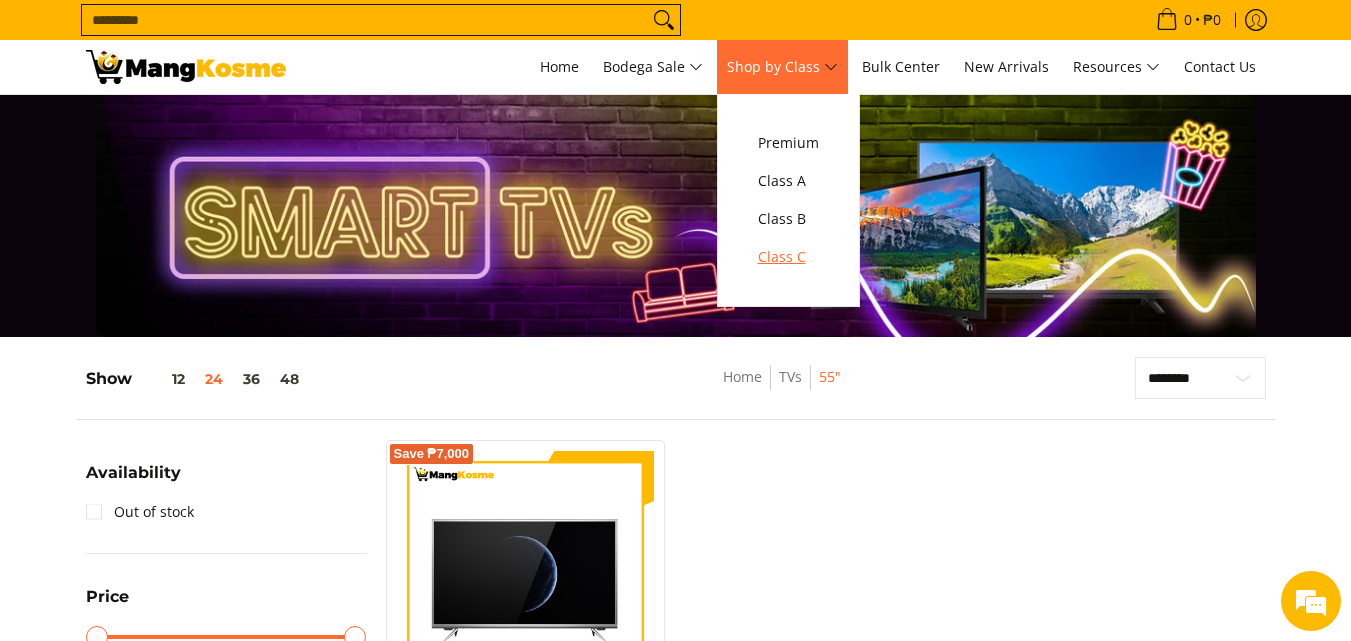 click on "Class C" at bounding box center [788, 257] 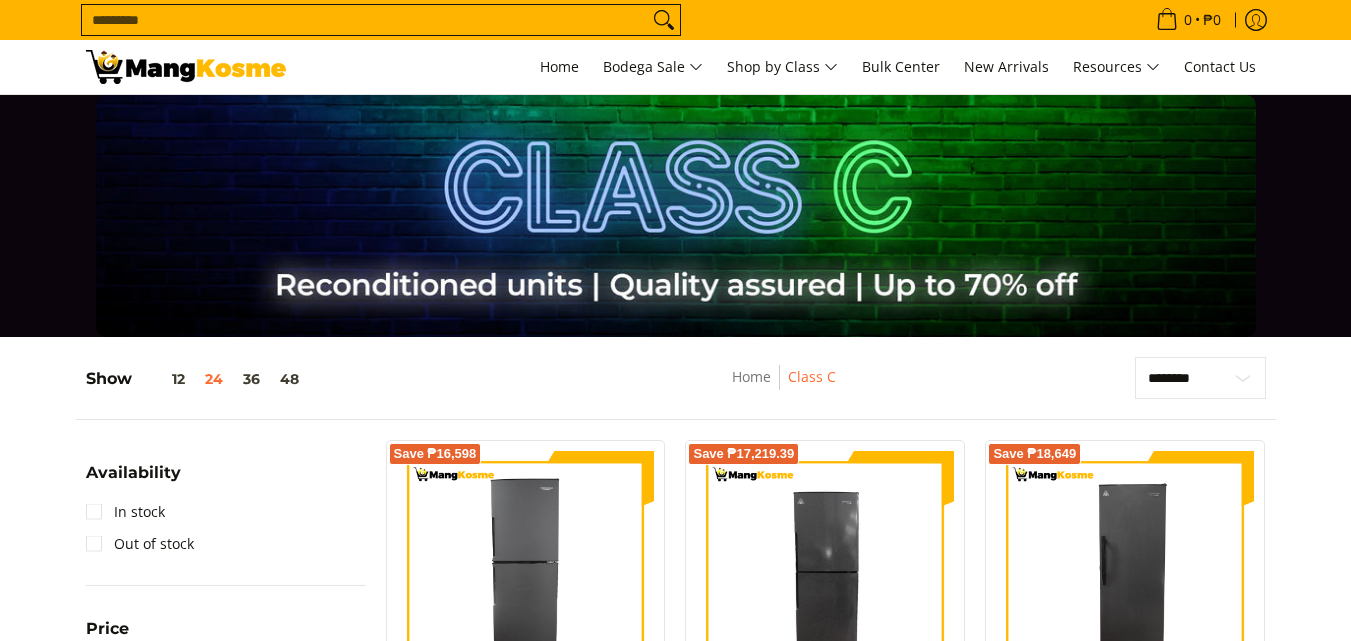 scroll, scrollTop: 400, scrollLeft: 0, axis: vertical 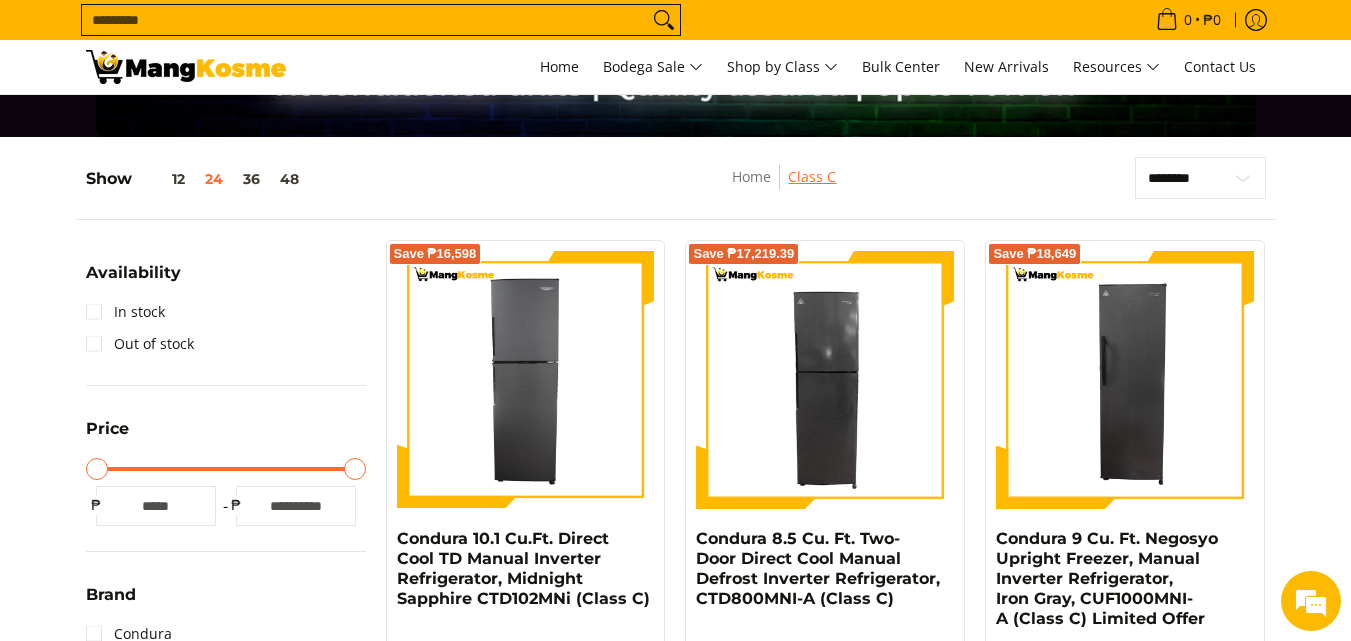 click on "Class C" at bounding box center [812, 176] 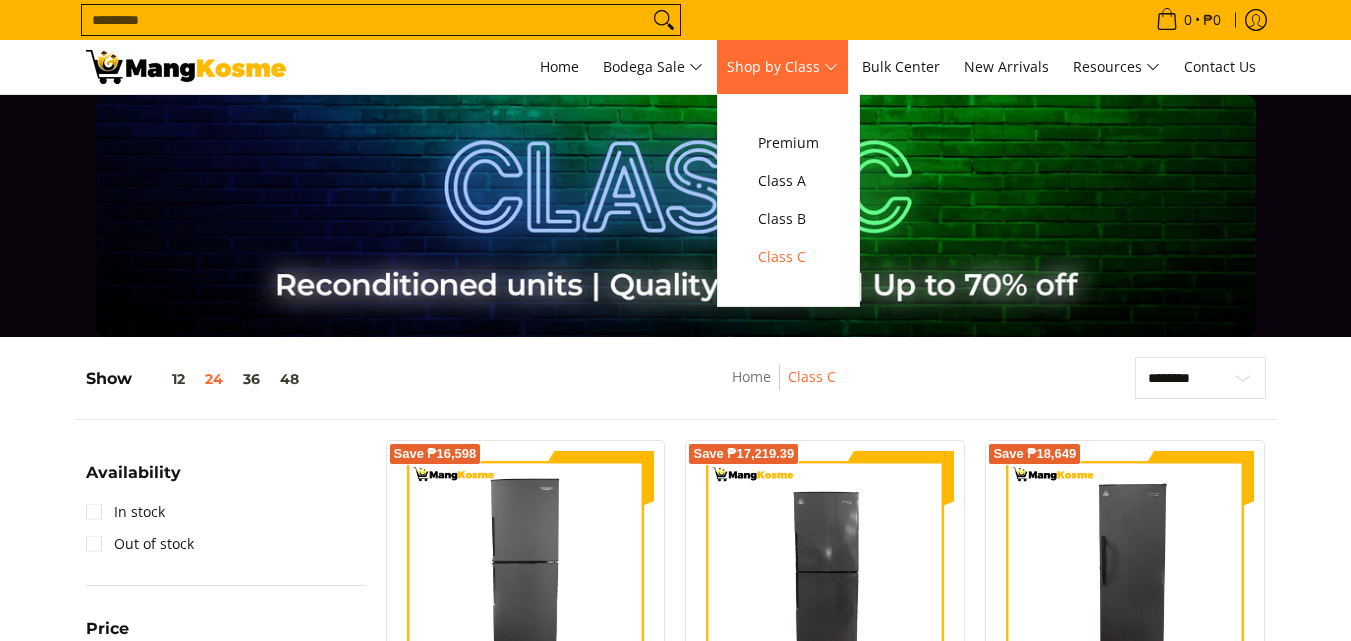 scroll, scrollTop: 0, scrollLeft: 0, axis: both 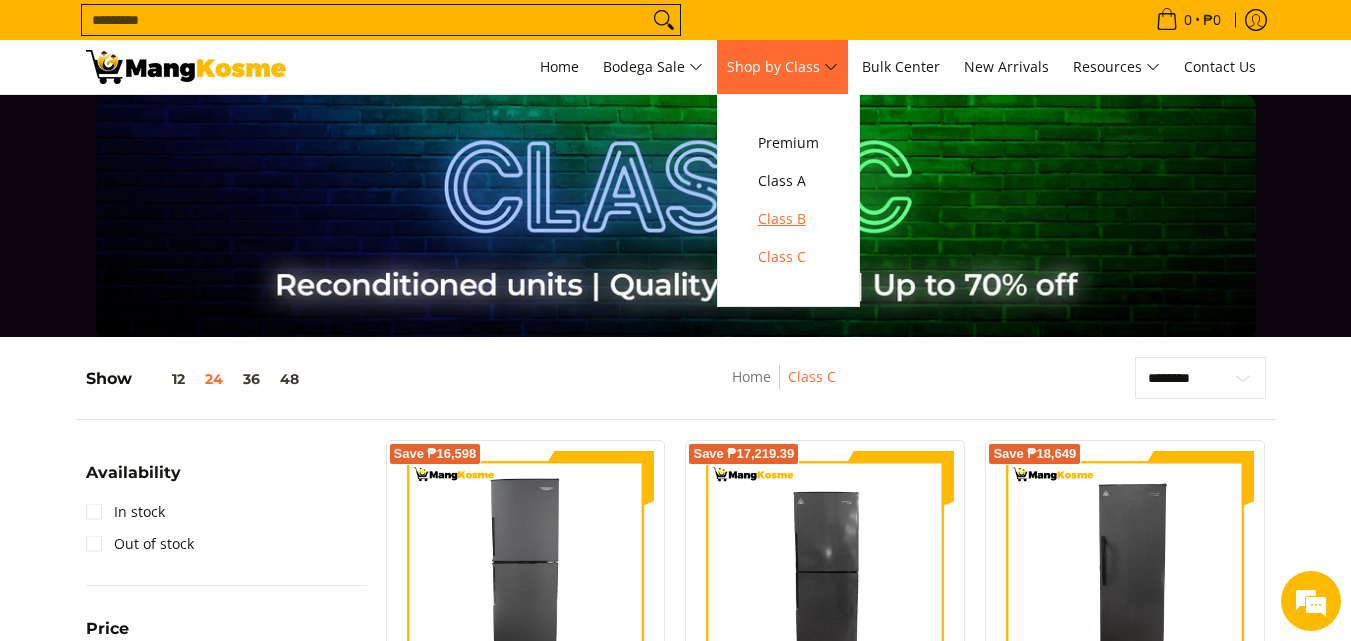 click on "Class B" at bounding box center (788, 219) 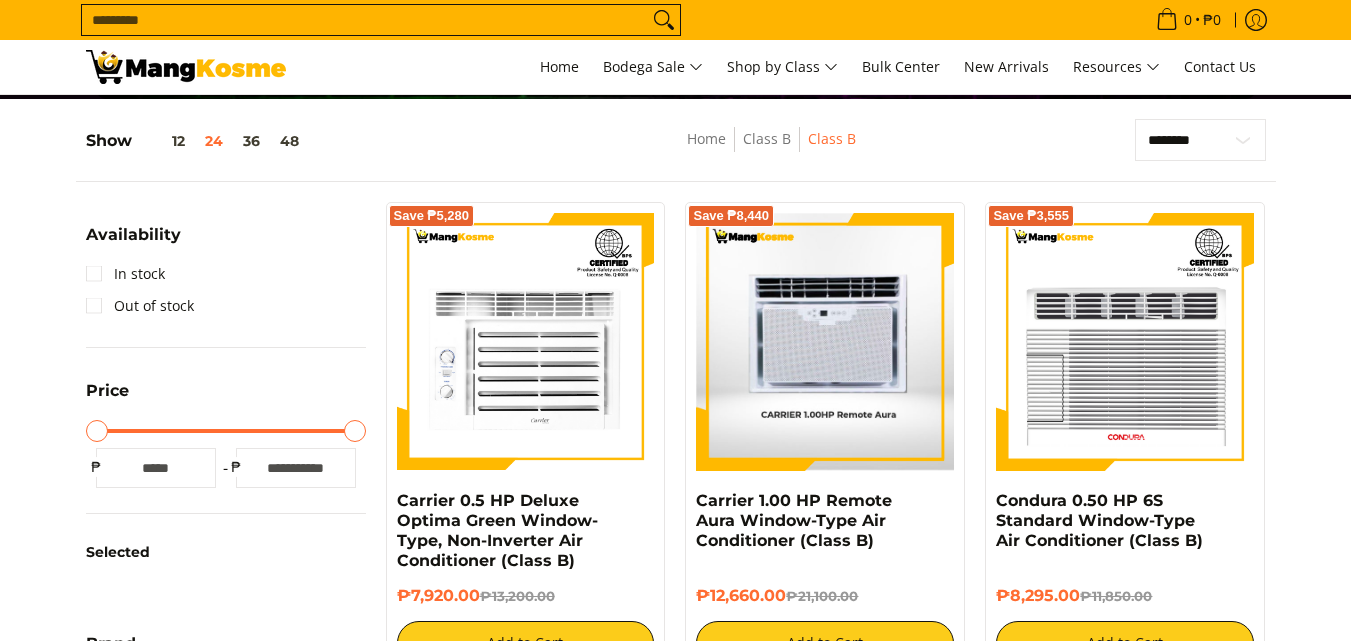 scroll, scrollTop: 400, scrollLeft: 0, axis: vertical 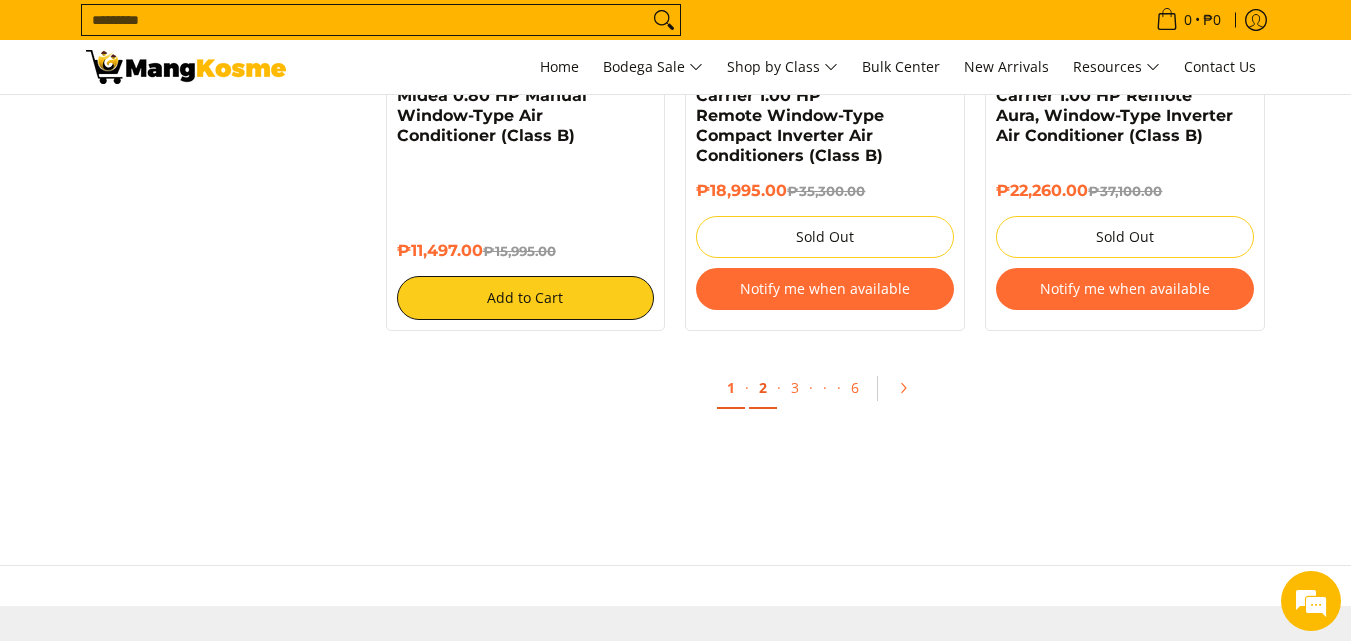 click on "2" at bounding box center (763, 388) 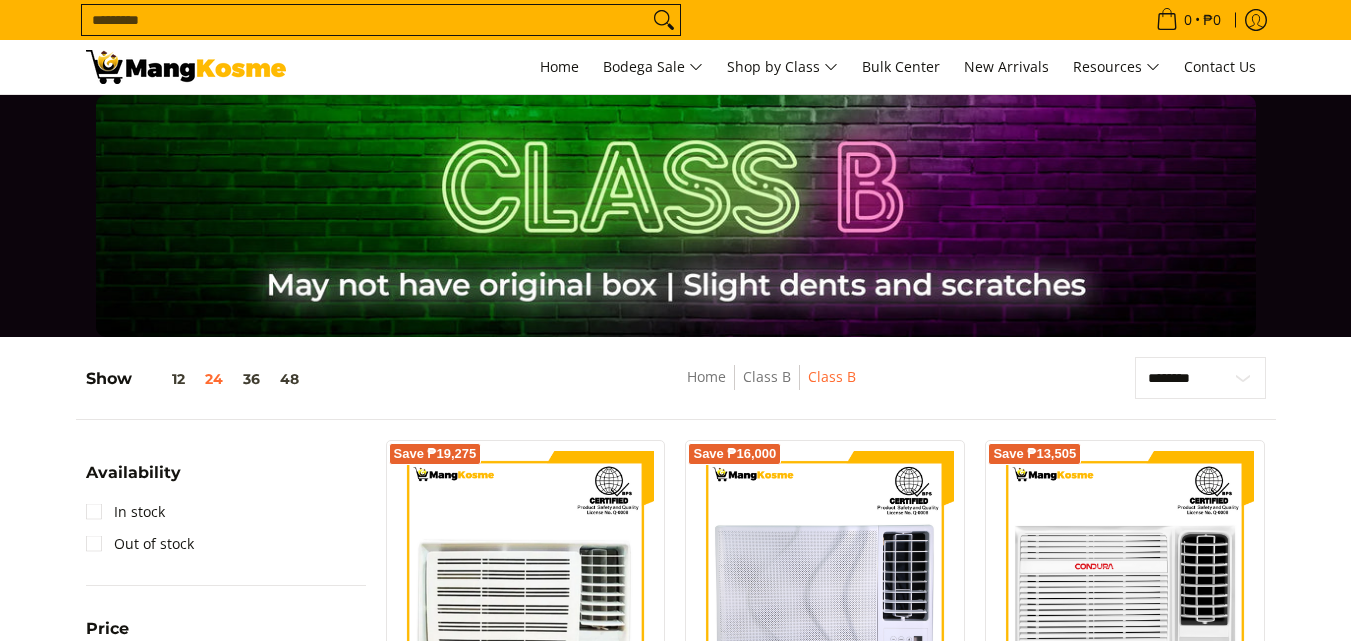 scroll, scrollTop: 500, scrollLeft: 0, axis: vertical 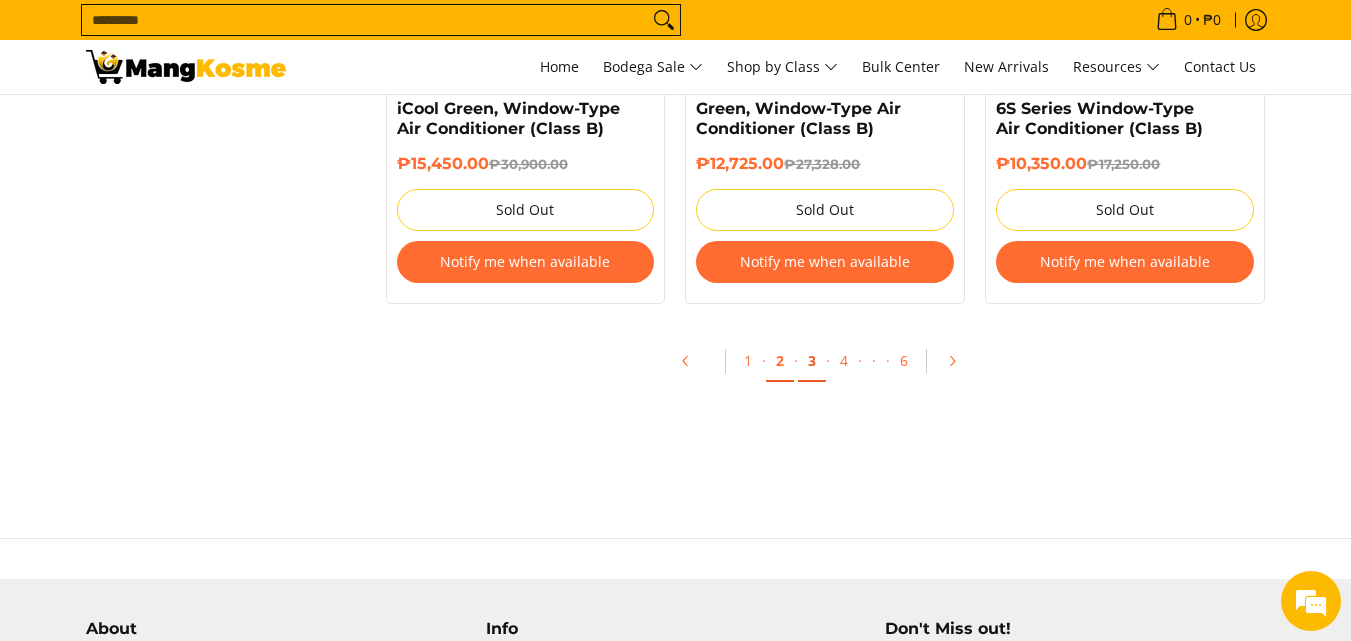 click on "3" at bounding box center [812, 361] 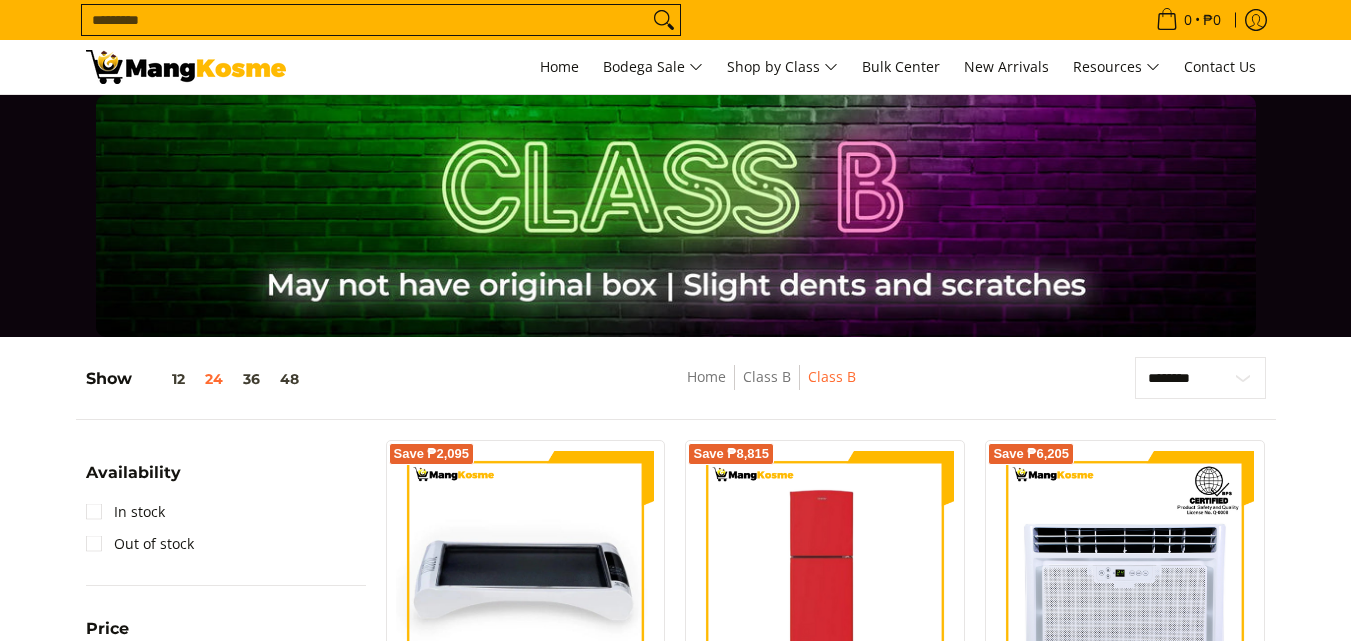 scroll, scrollTop: 400, scrollLeft: 0, axis: vertical 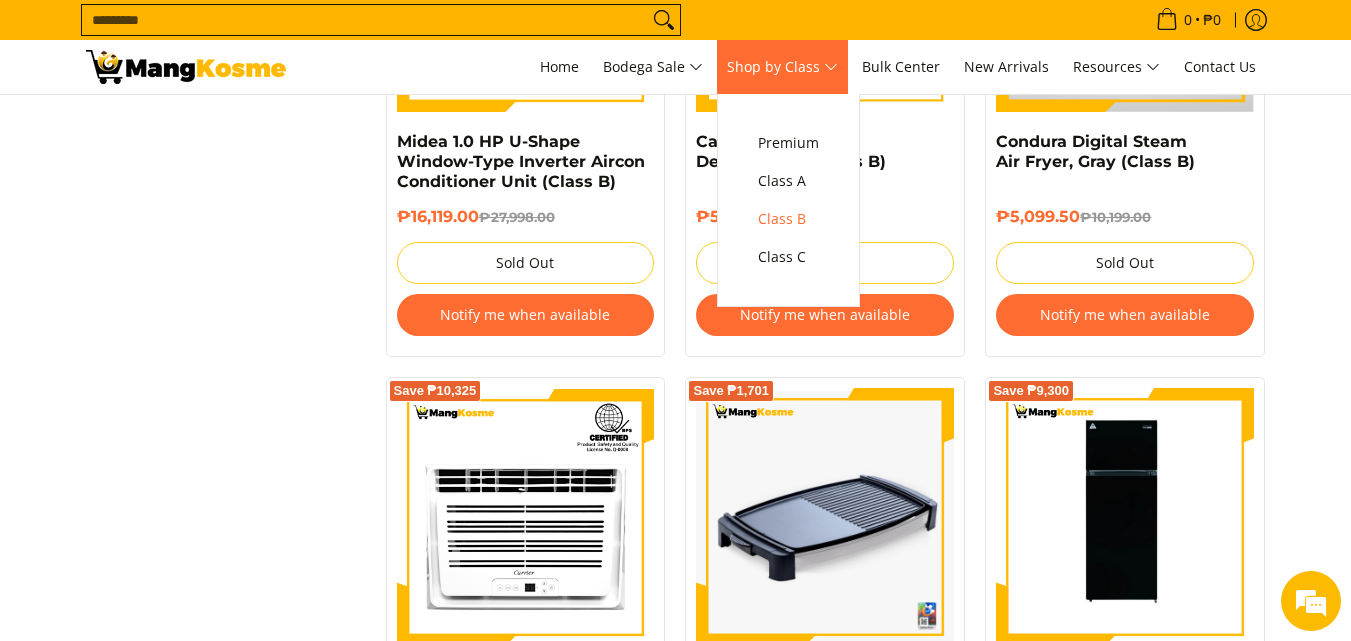 click on "Shop by Class" at bounding box center [782, 67] 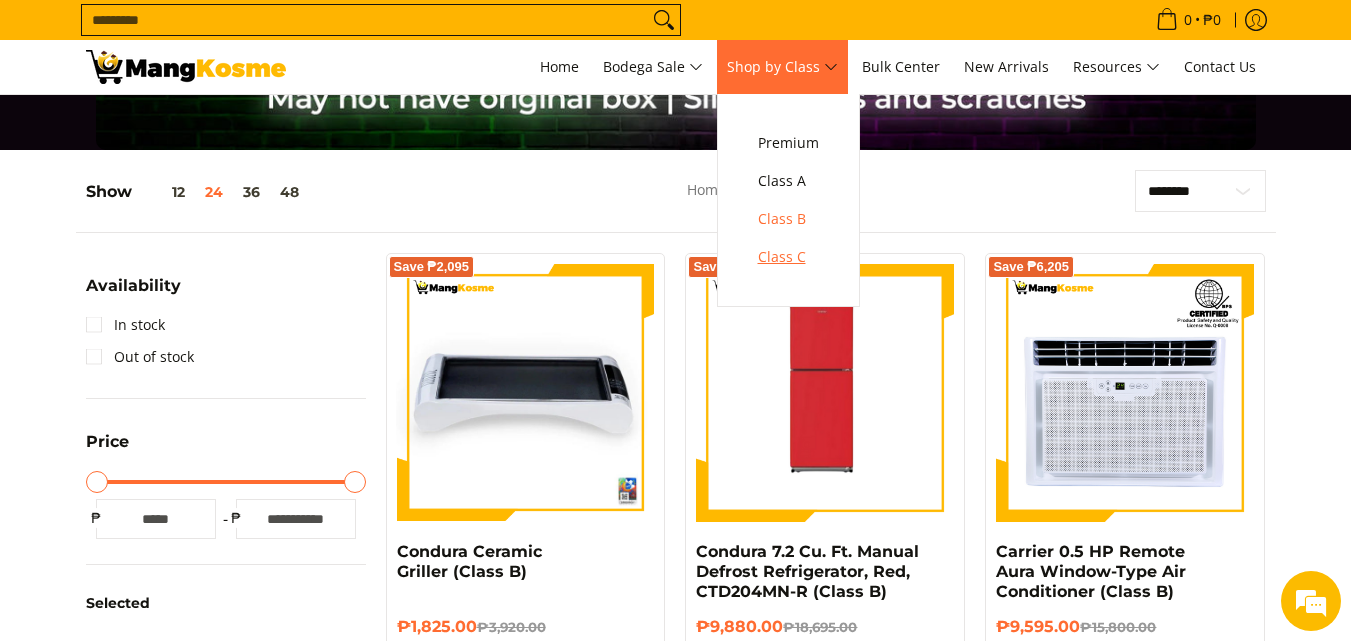 scroll, scrollTop: 15, scrollLeft: 0, axis: vertical 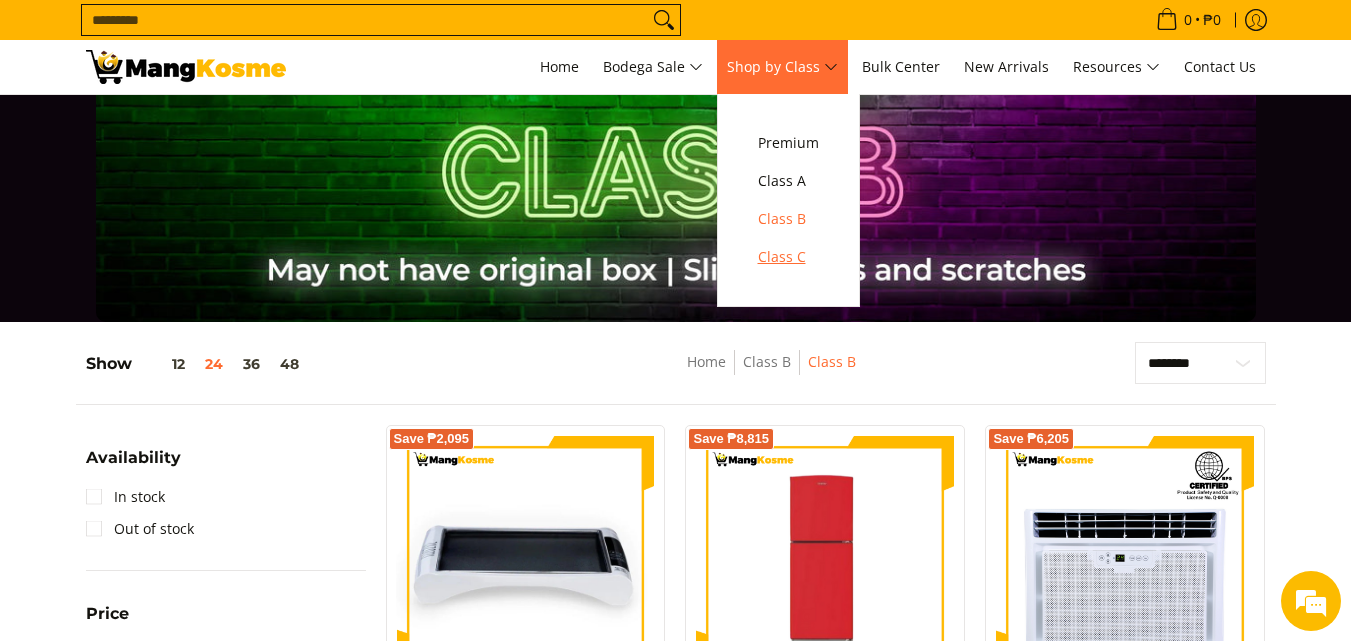 click on "Class C" at bounding box center (788, 257) 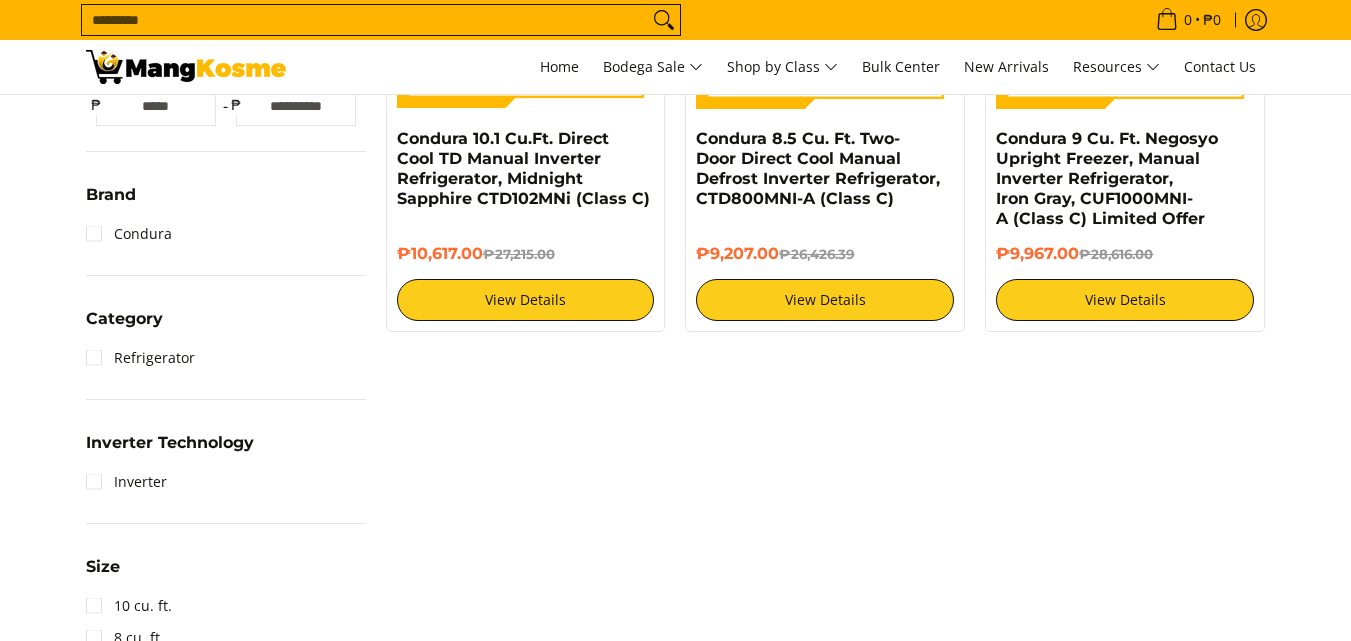 scroll, scrollTop: 0, scrollLeft: 0, axis: both 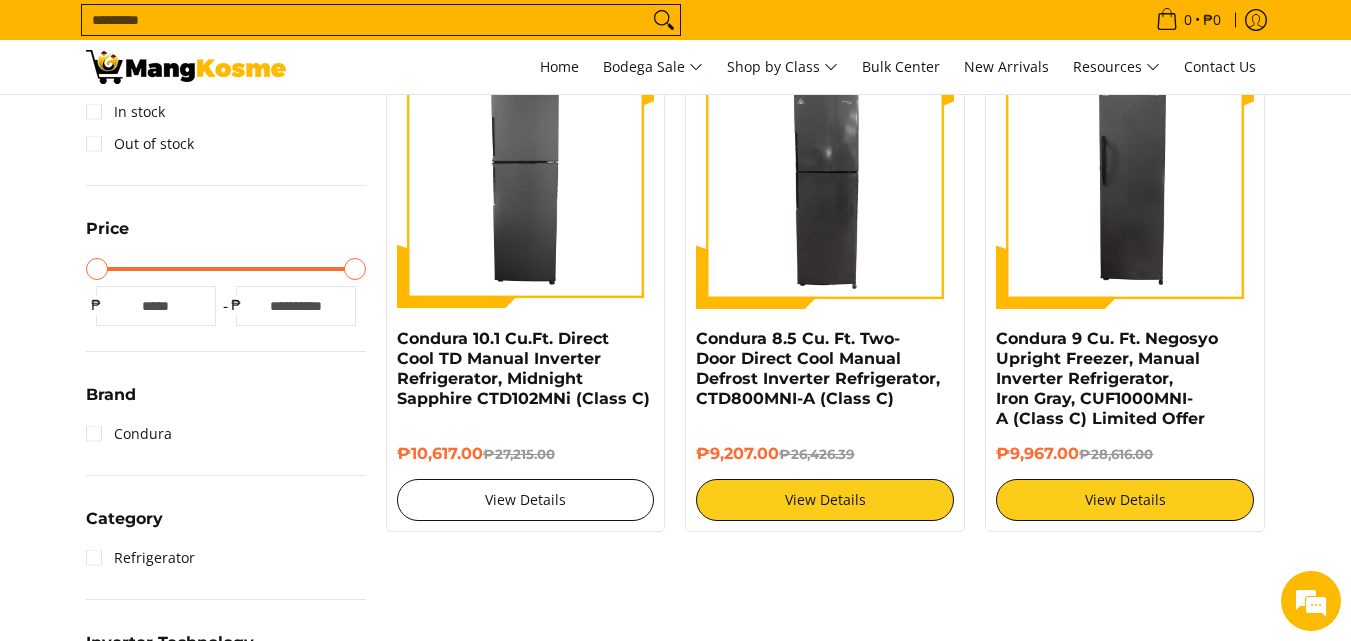 click on "View Details" at bounding box center (526, 500) 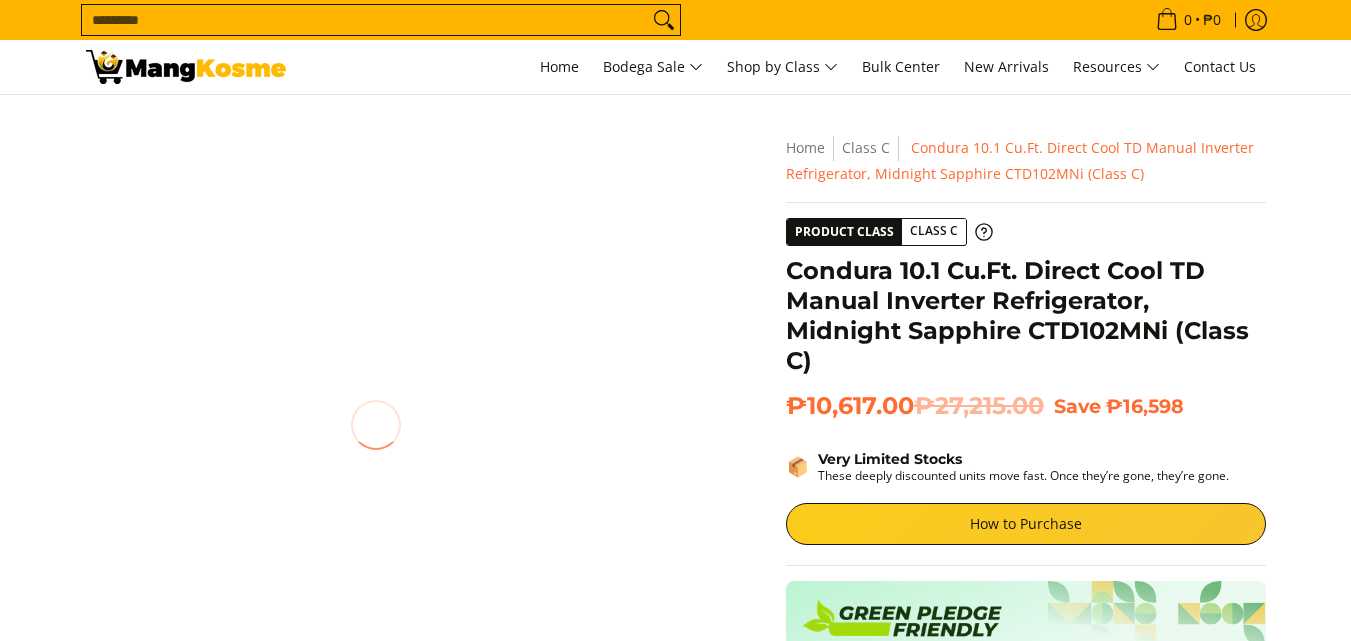 scroll, scrollTop: 0, scrollLeft: 0, axis: both 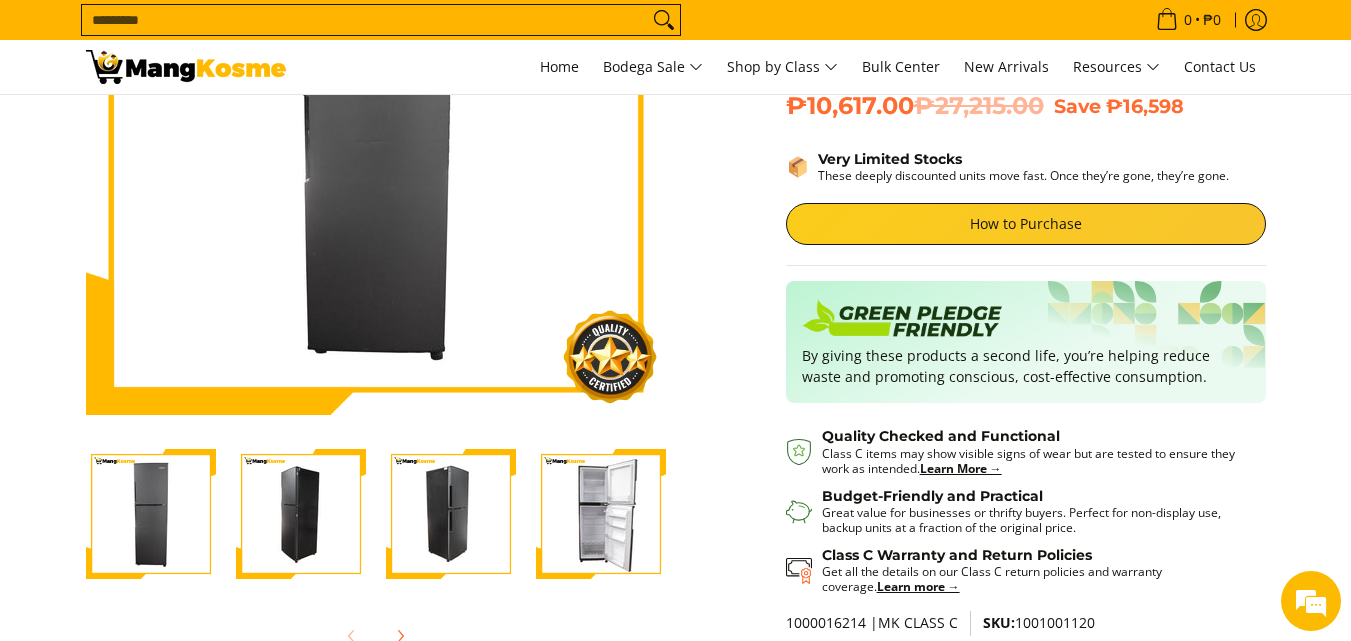 click at bounding box center (151, 514) 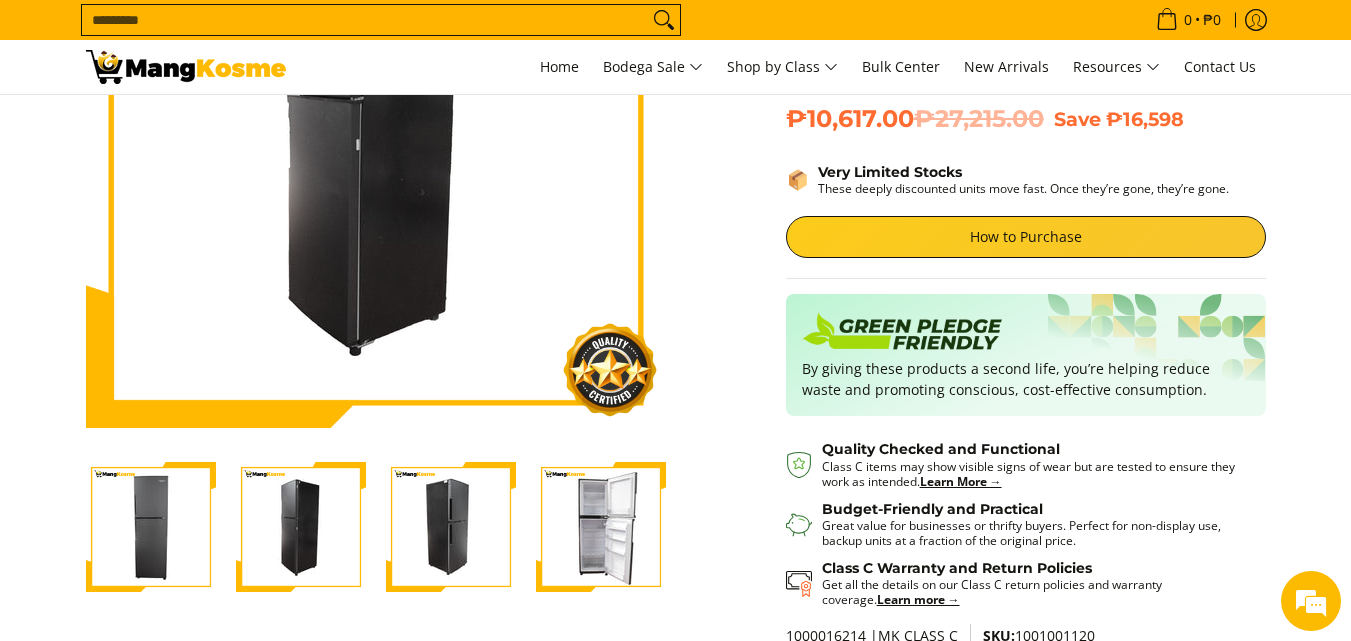 scroll, scrollTop: 400, scrollLeft: 0, axis: vertical 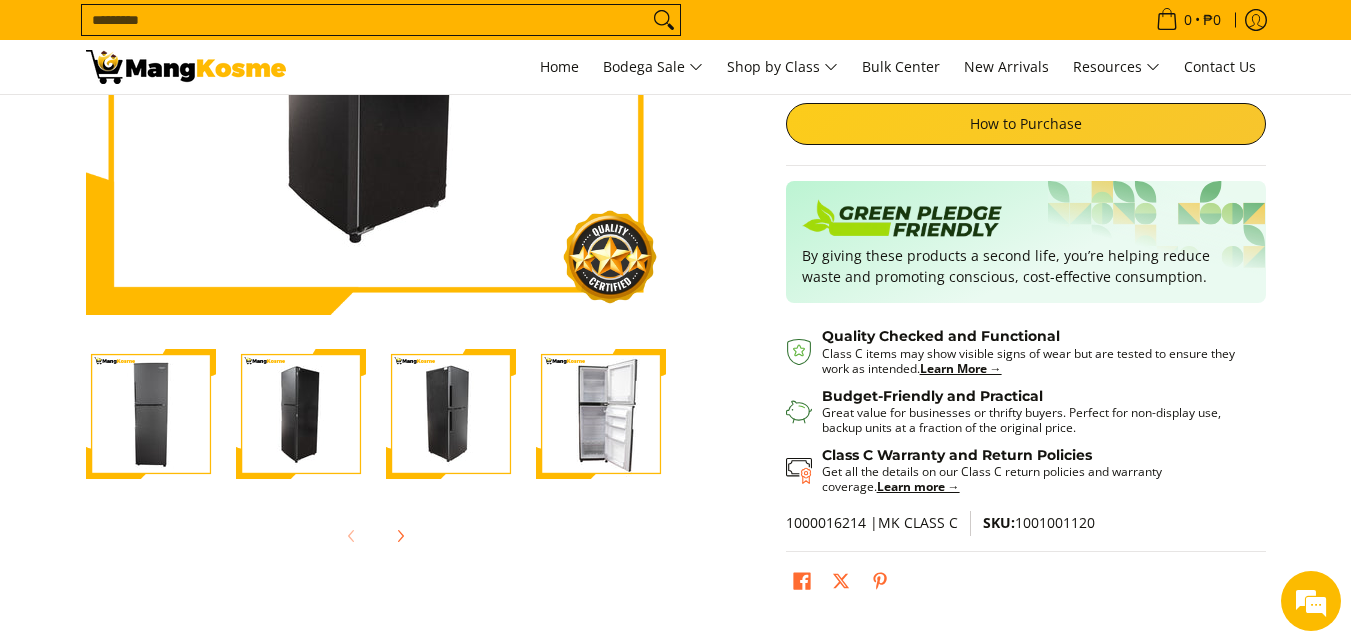 click at bounding box center (451, 414) 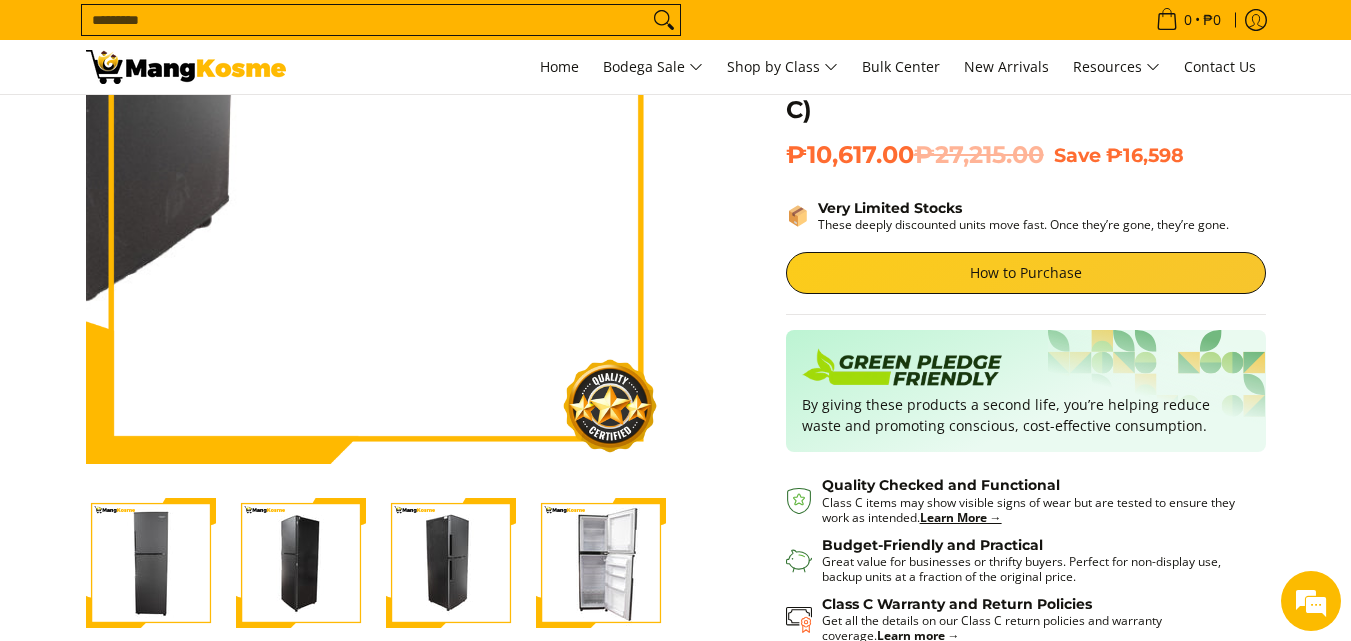 scroll, scrollTop: 300, scrollLeft: 0, axis: vertical 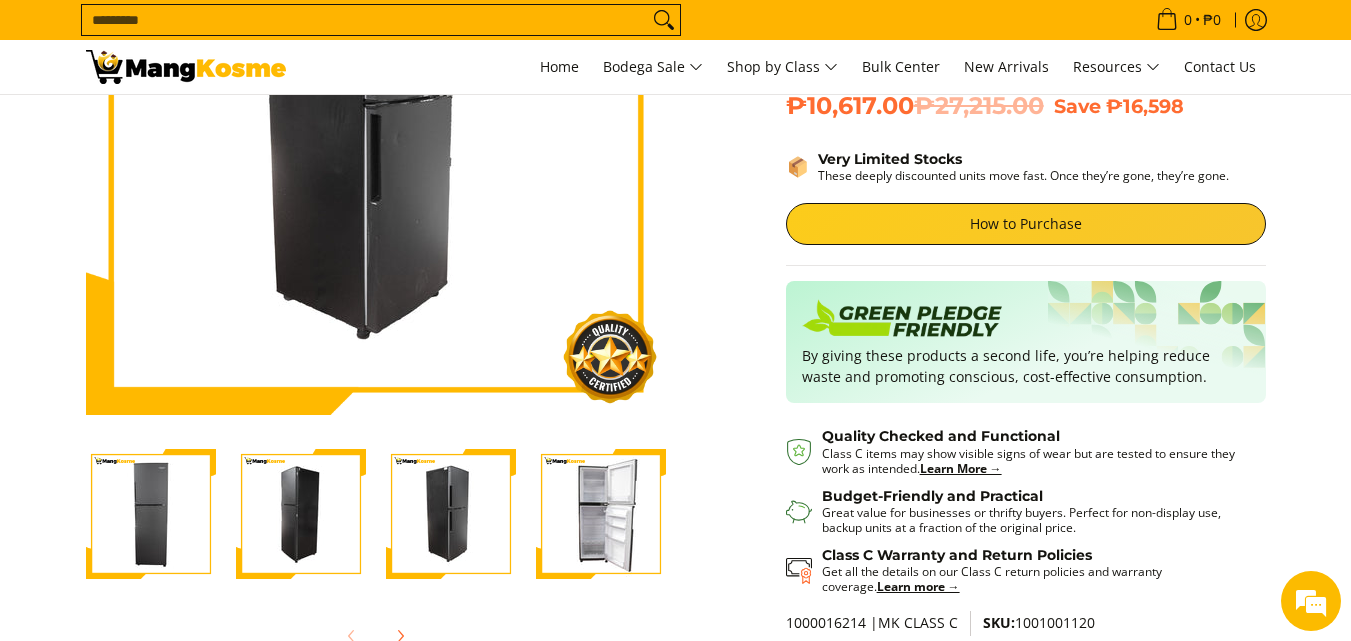 click at bounding box center [601, 514] 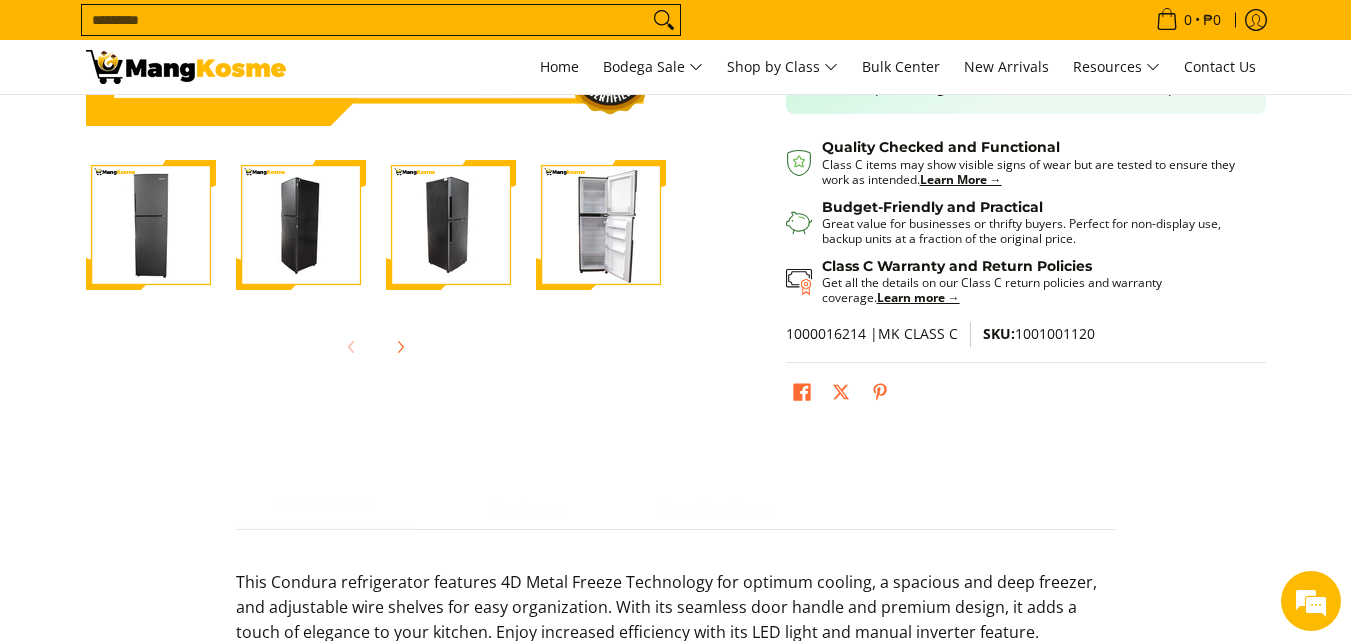 scroll, scrollTop: 600, scrollLeft: 0, axis: vertical 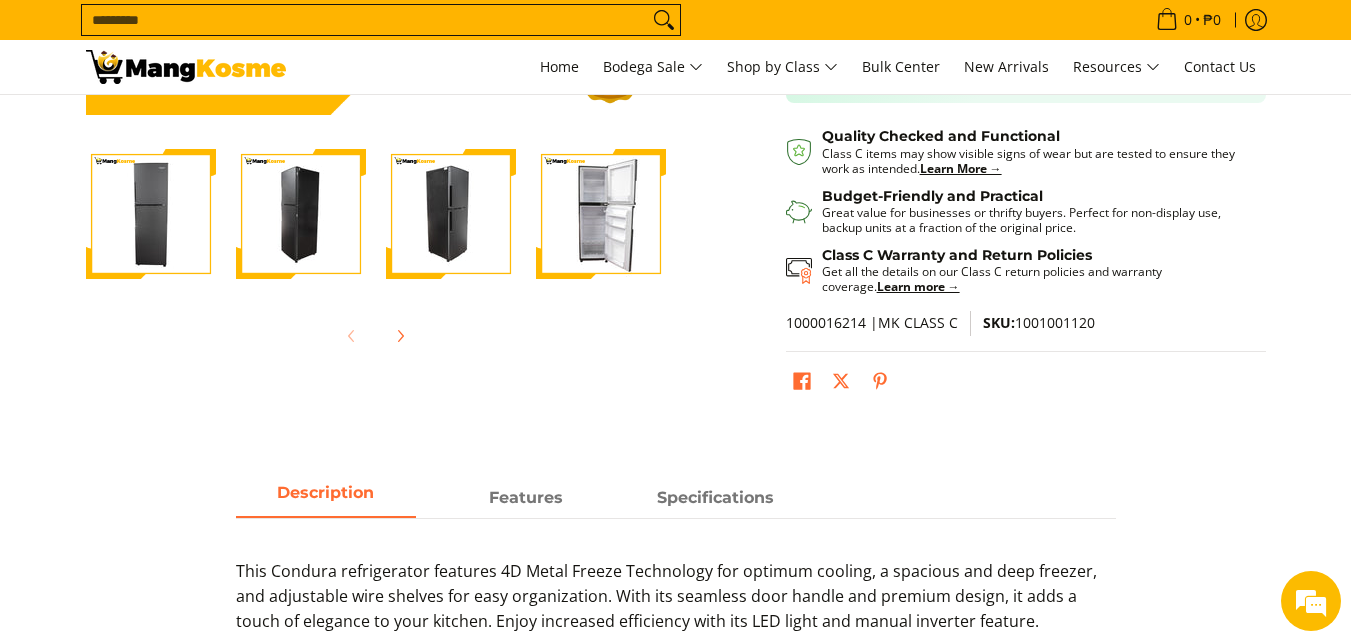 click on "Skip to Main Content
Enable zoom Disable zoom
Enable zoom Disable zoom
Enable zoom Disable zoom
Enable zoom Disable zoom
Enable zoom Disable zoom
Enable zoom Disable zoom
Enable zoom Disable zoom
Enable zoom Disable zoom" at bounding box center (676, -18) 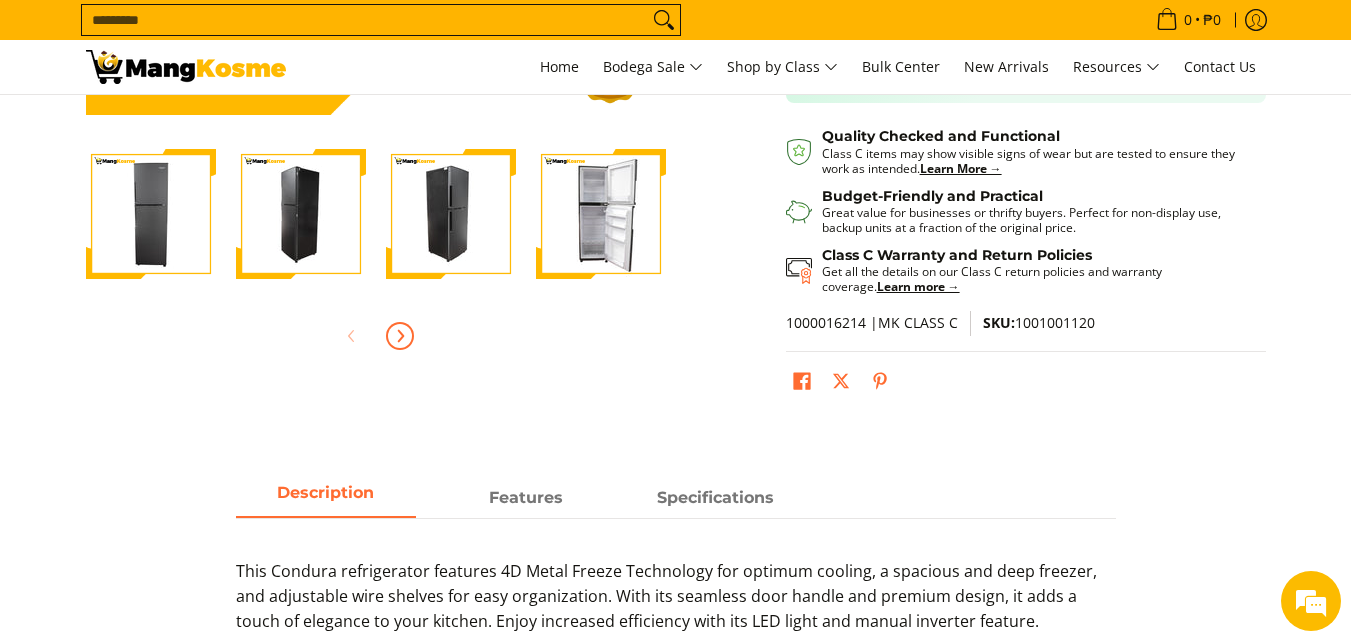 click 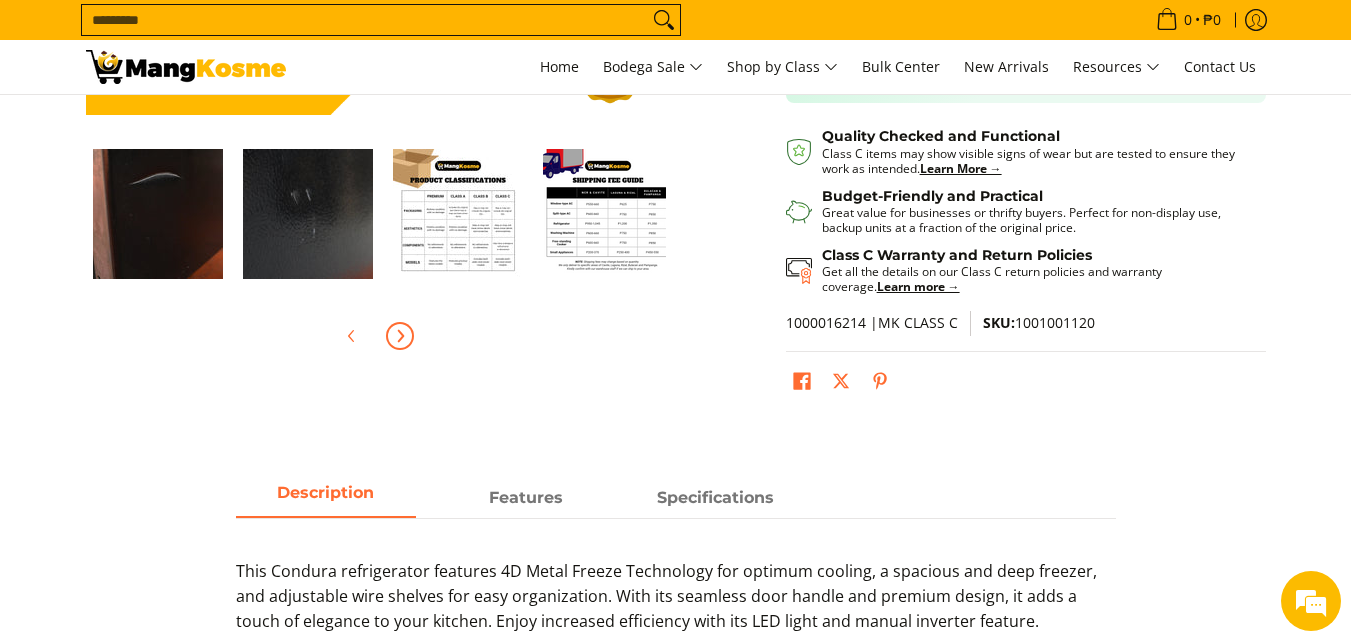 scroll, scrollTop: 0, scrollLeft: 600, axis: horizontal 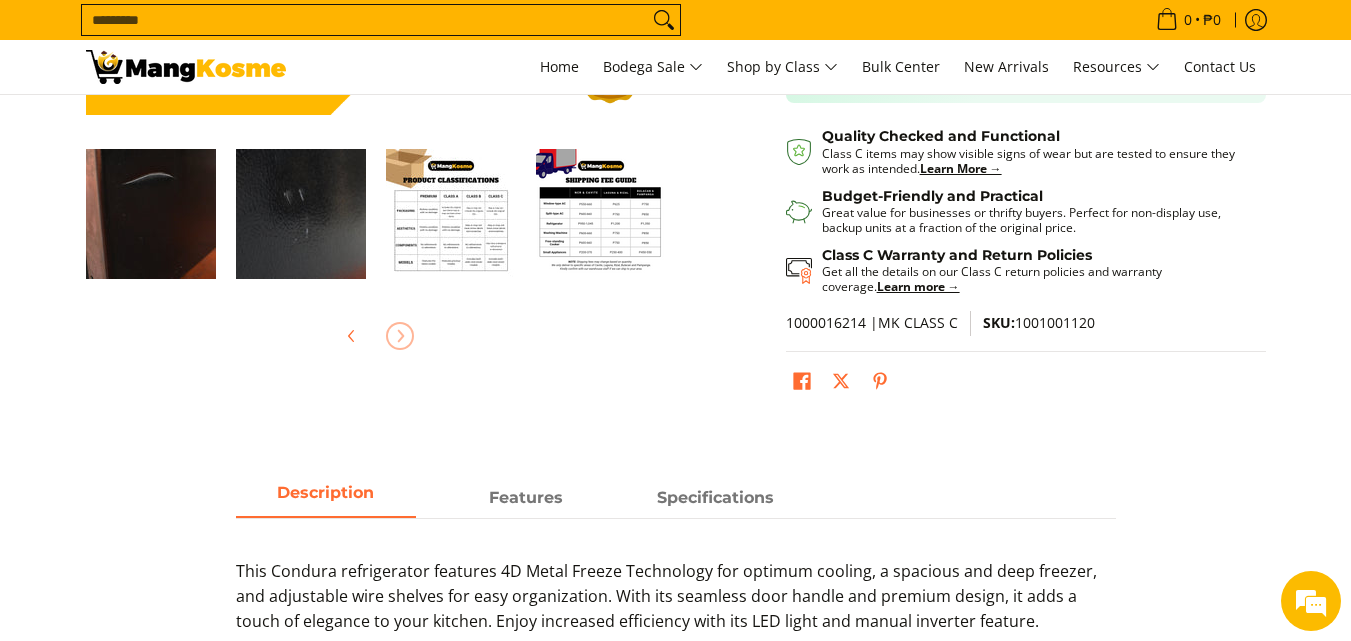 click at bounding box center (151, 214) 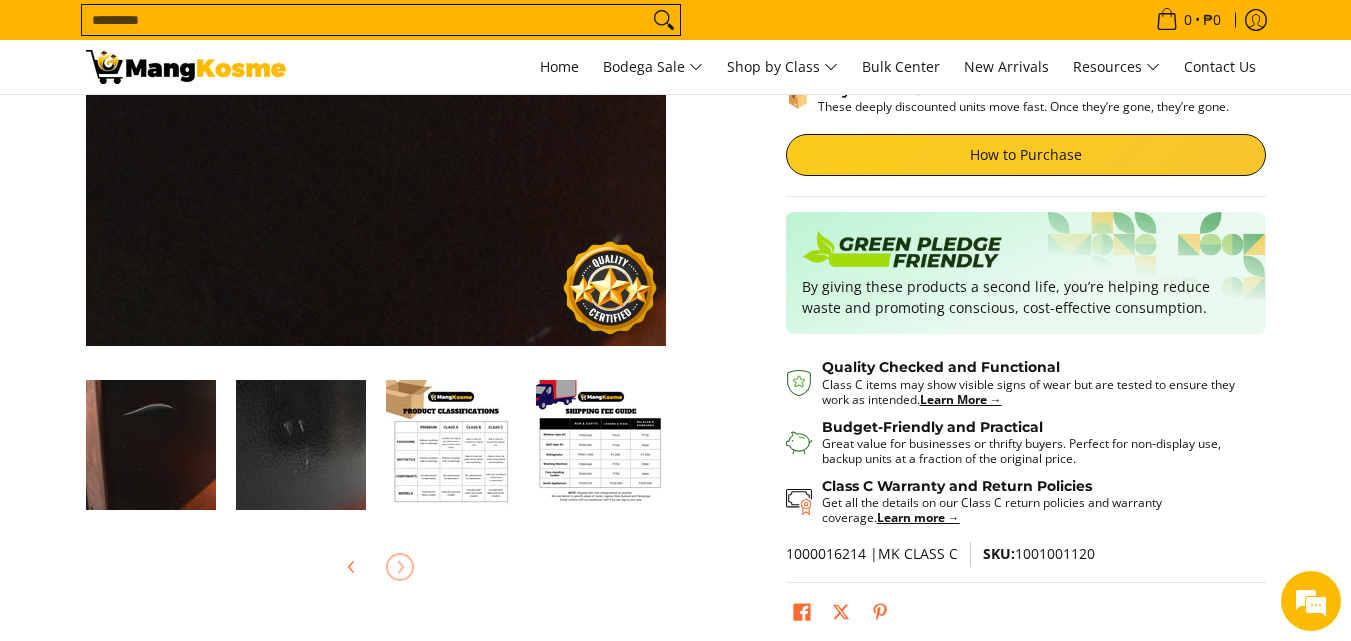 scroll, scrollTop: 500, scrollLeft: 0, axis: vertical 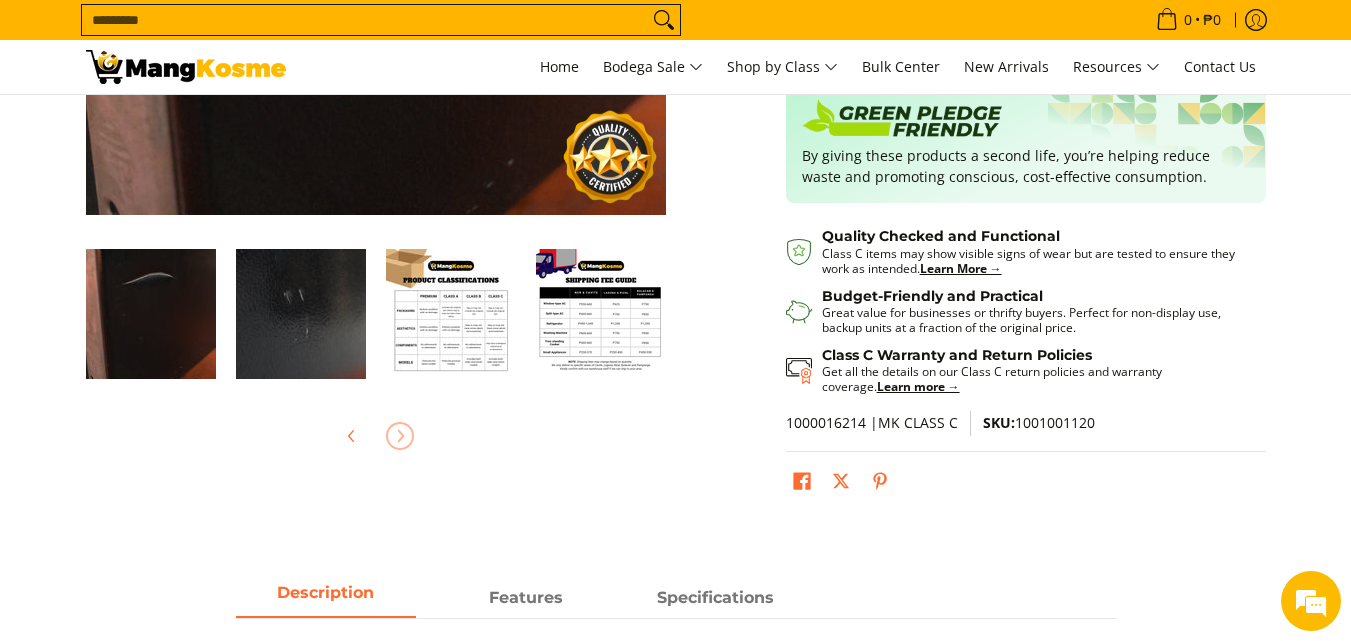 click at bounding box center [301, 314] 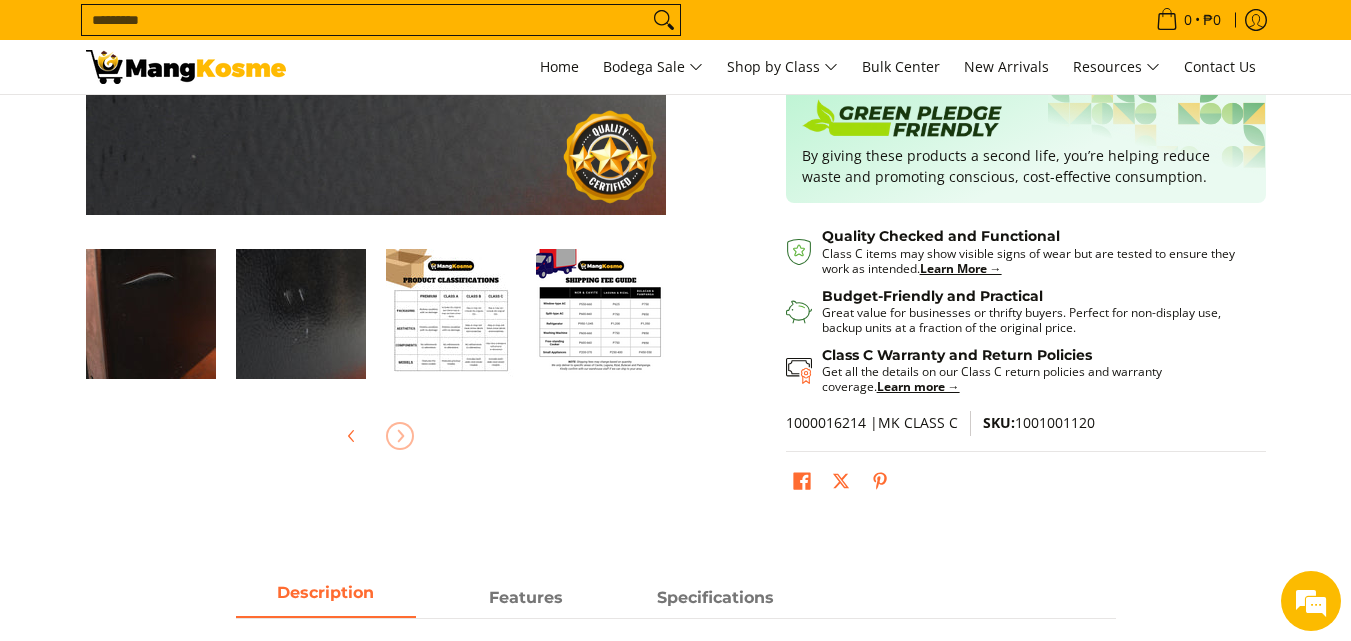 click at bounding box center [151, 314] 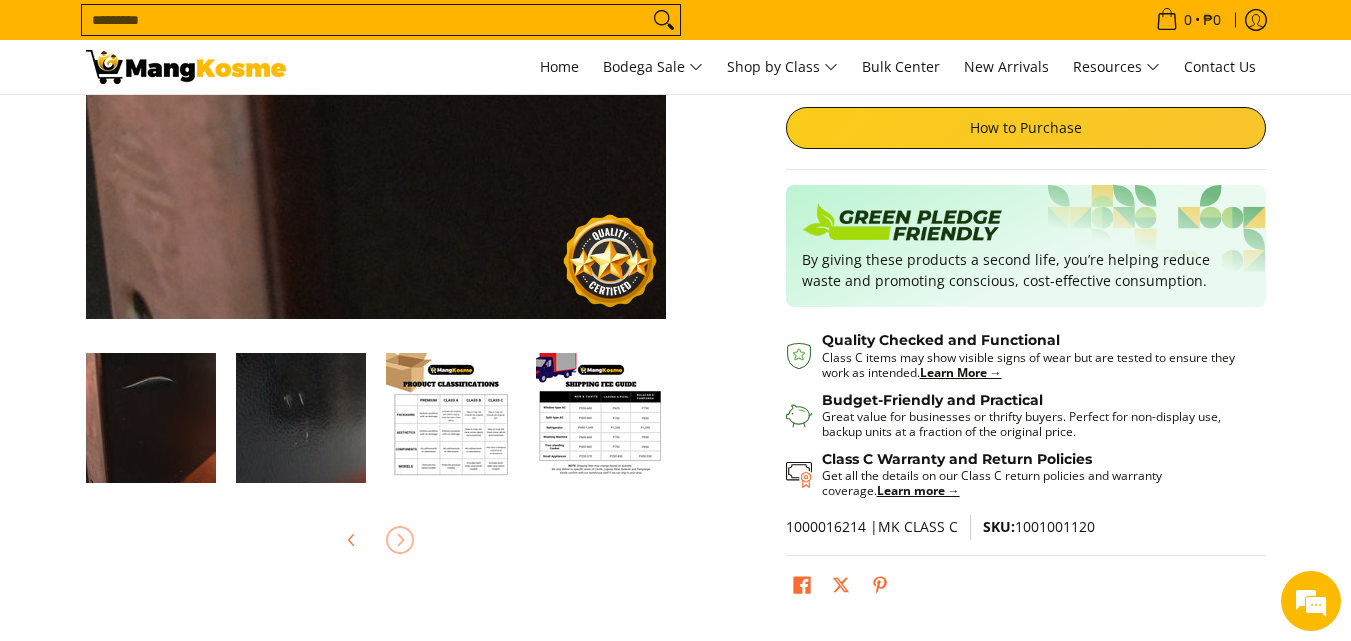 scroll, scrollTop: 0, scrollLeft: 0, axis: both 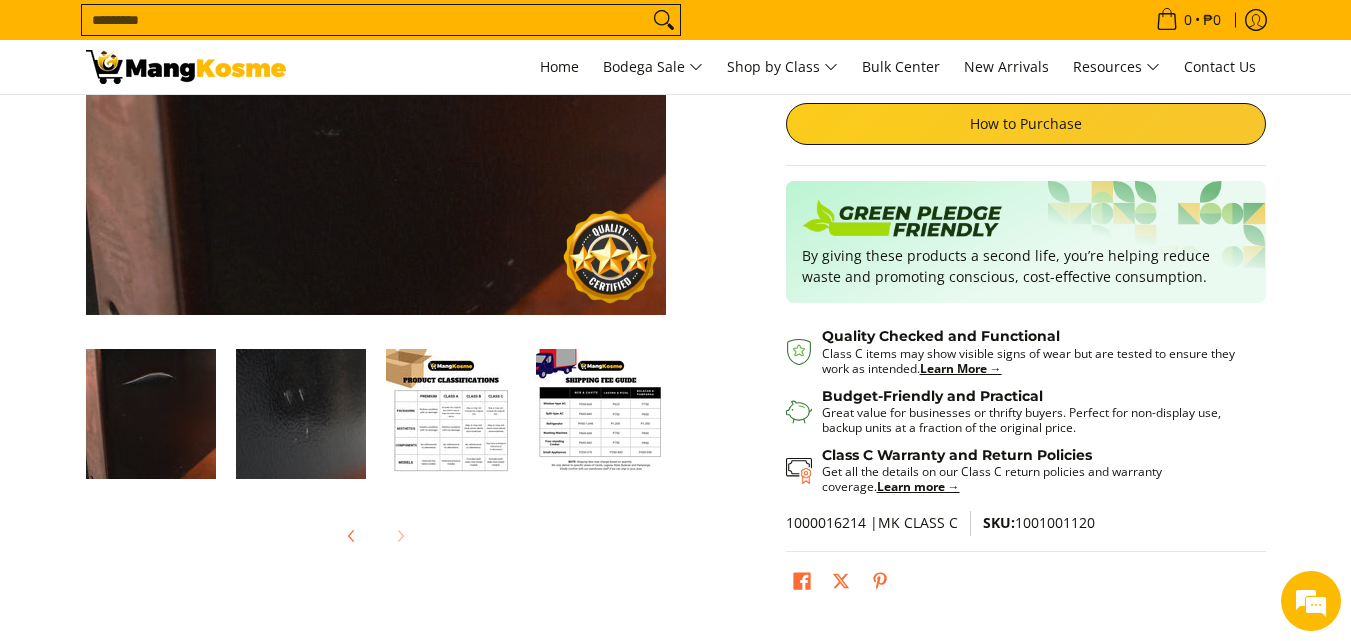 click at bounding box center (301, 414) 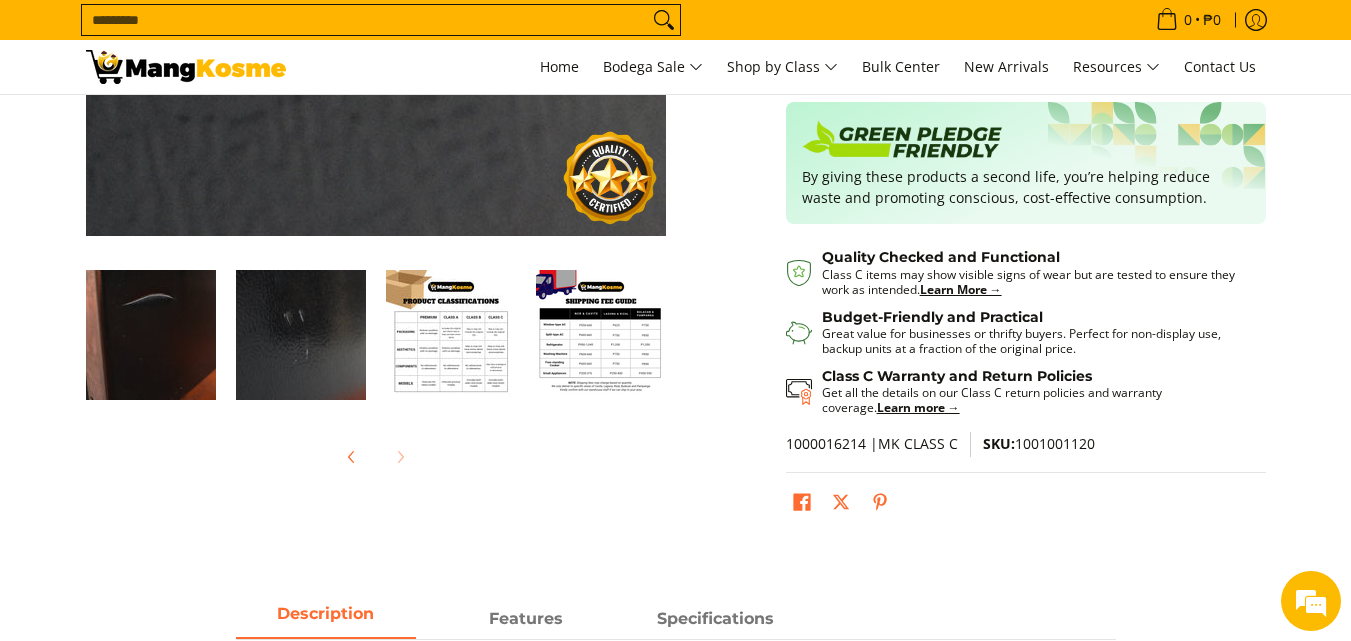 scroll, scrollTop: 500, scrollLeft: 0, axis: vertical 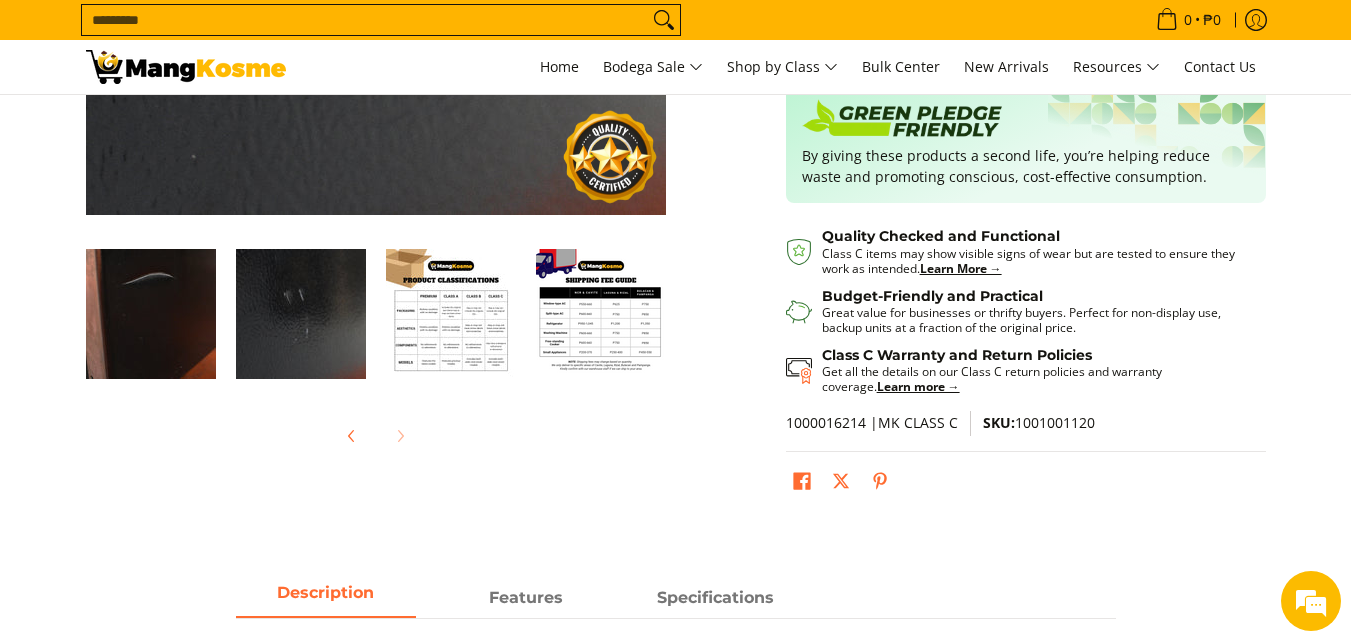 click at bounding box center (376, 436) 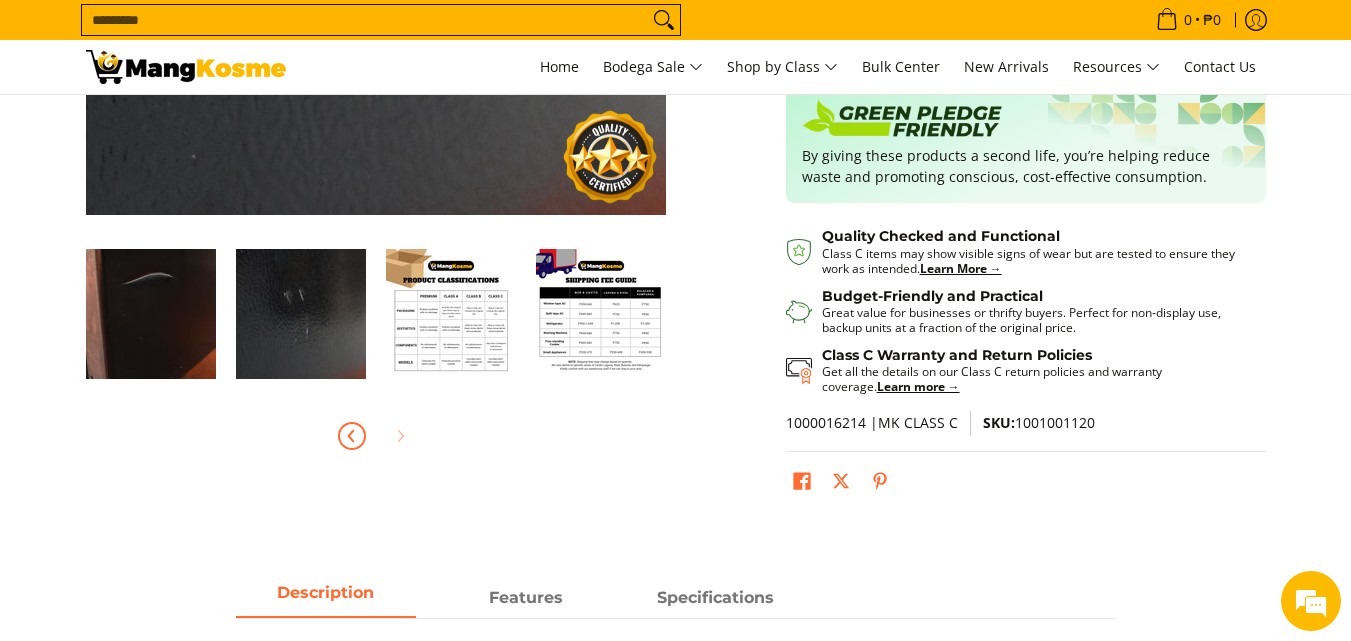 click at bounding box center (352, 436) 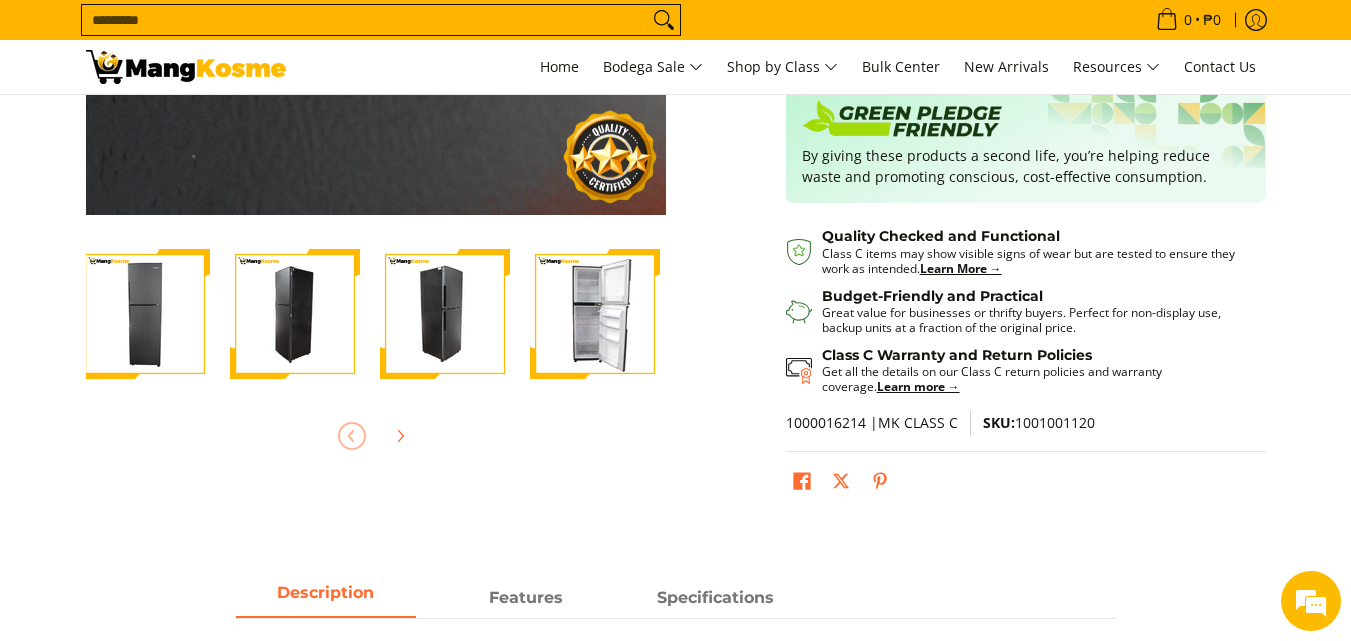 scroll, scrollTop: 0, scrollLeft: 0, axis: both 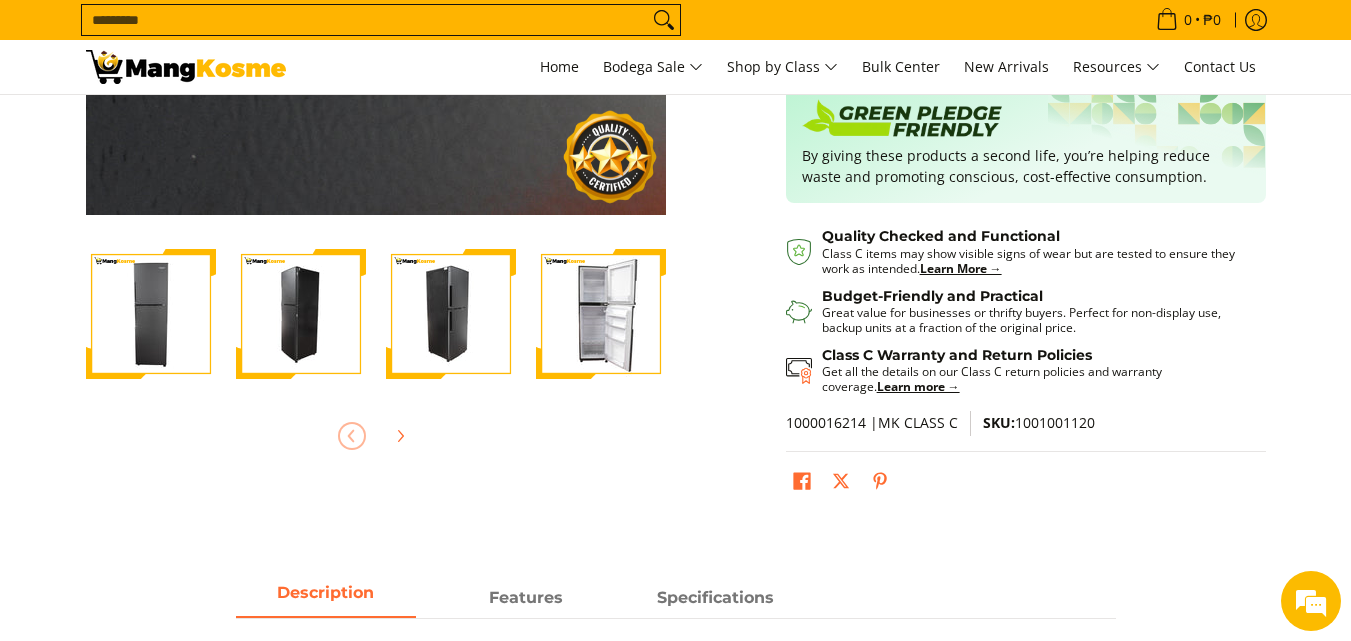 click at bounding box center (451, 314) 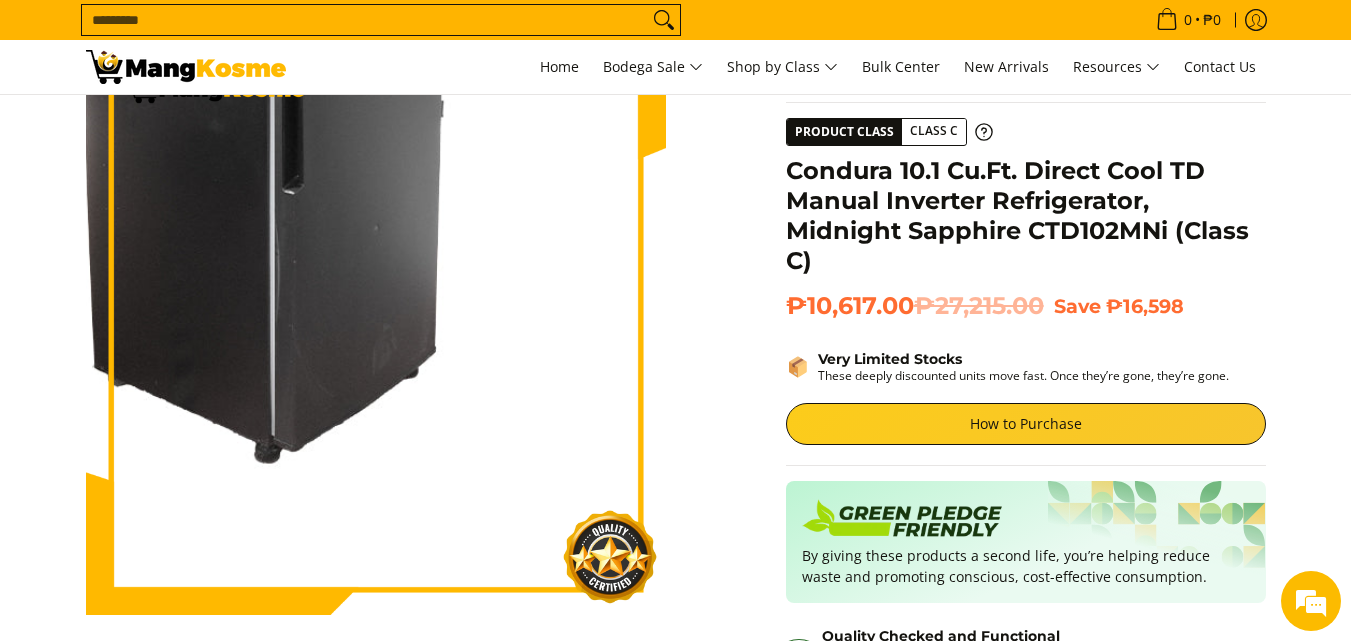 scroll, scrollTop: 35, scrollLeft: 0, axis: vertical 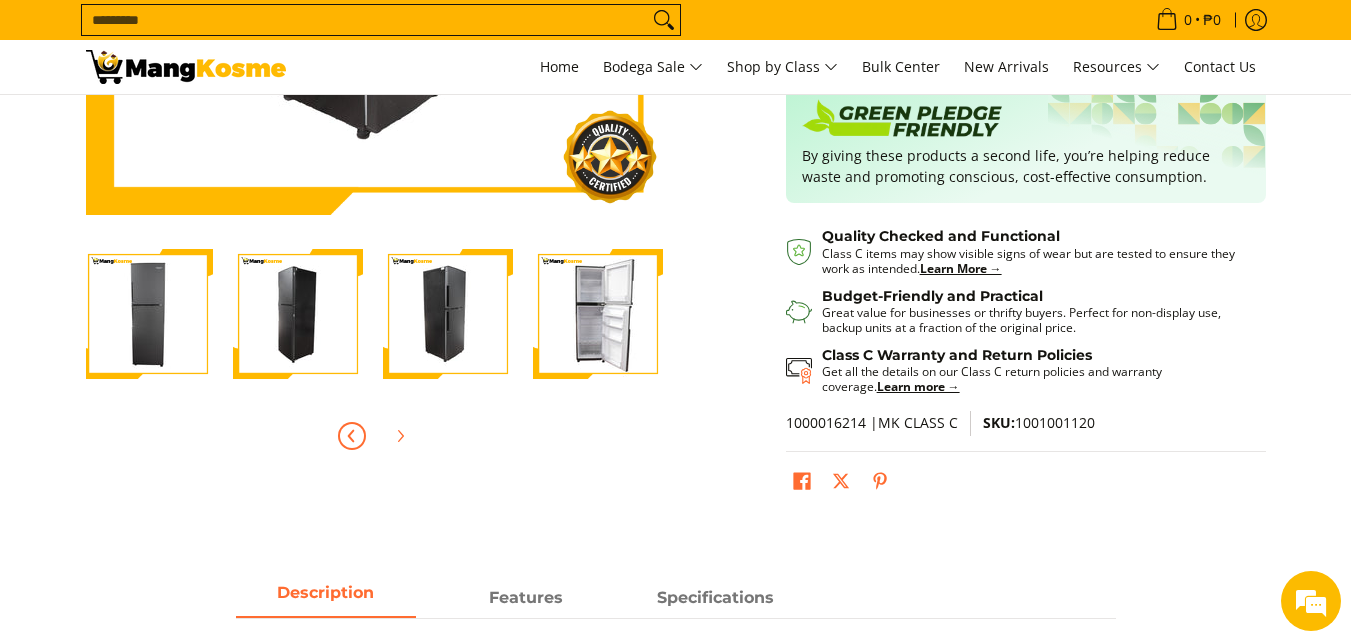 click at bounding box center (148, 314) 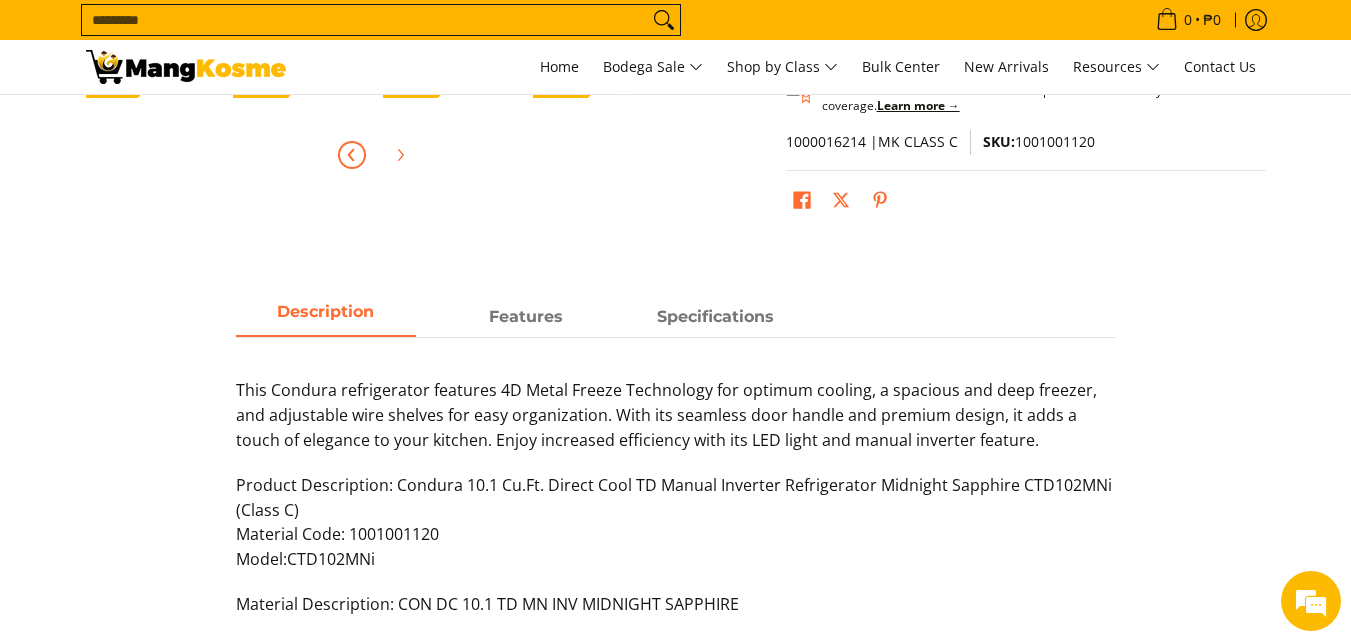 scroll, scrollTop: 800, scrollLeft: 0, axis: vertical 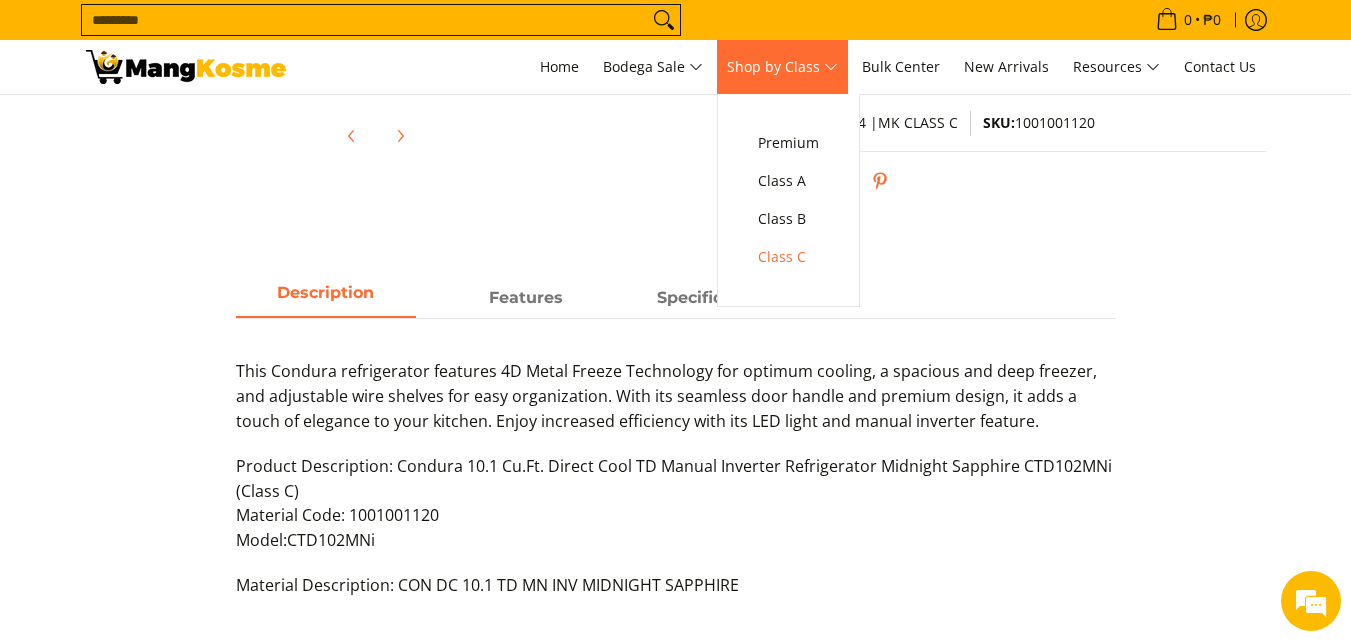 click on "Shop by Class" at bounding box center [782, 67] 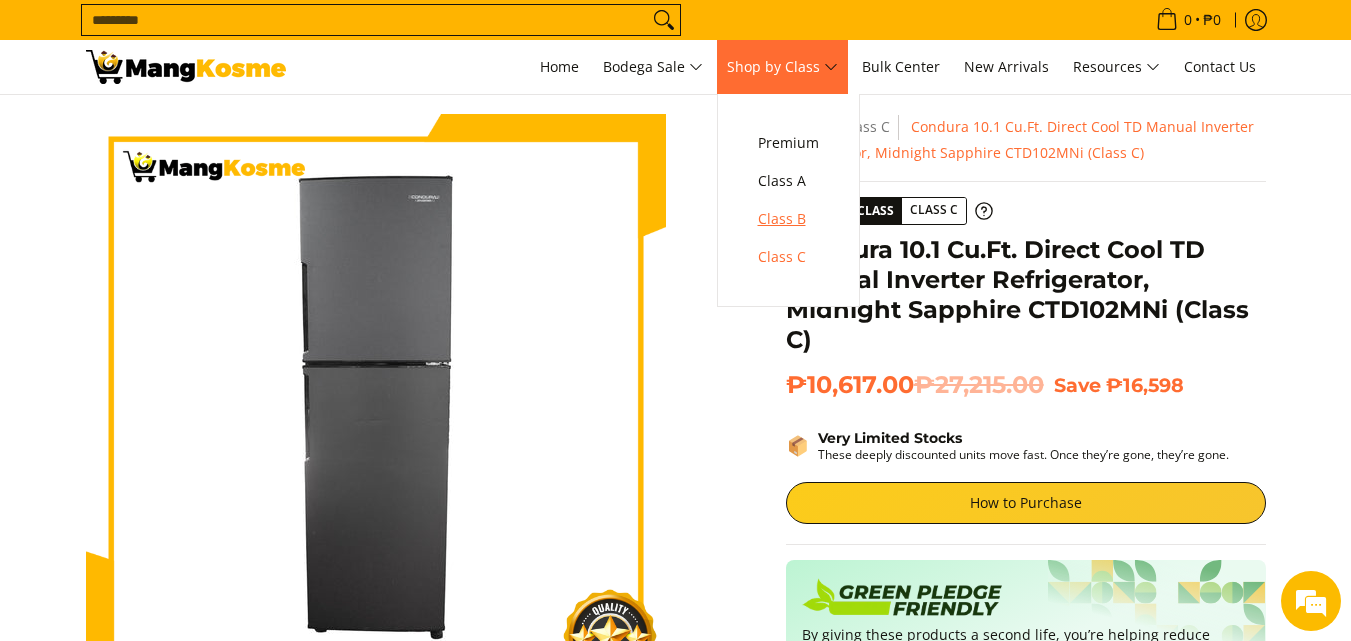 scroll, scrollTop: 0, scrollLeft: 0, axis: both 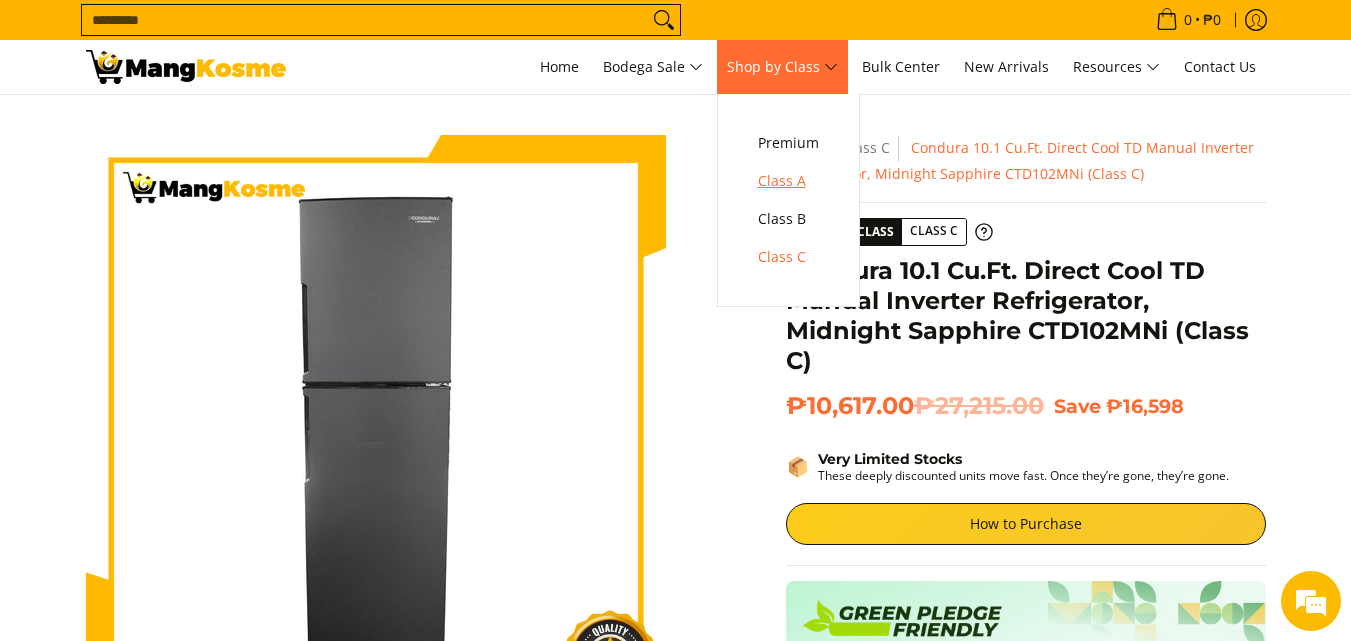 click on "Class A" at bounding box center (788, 181) 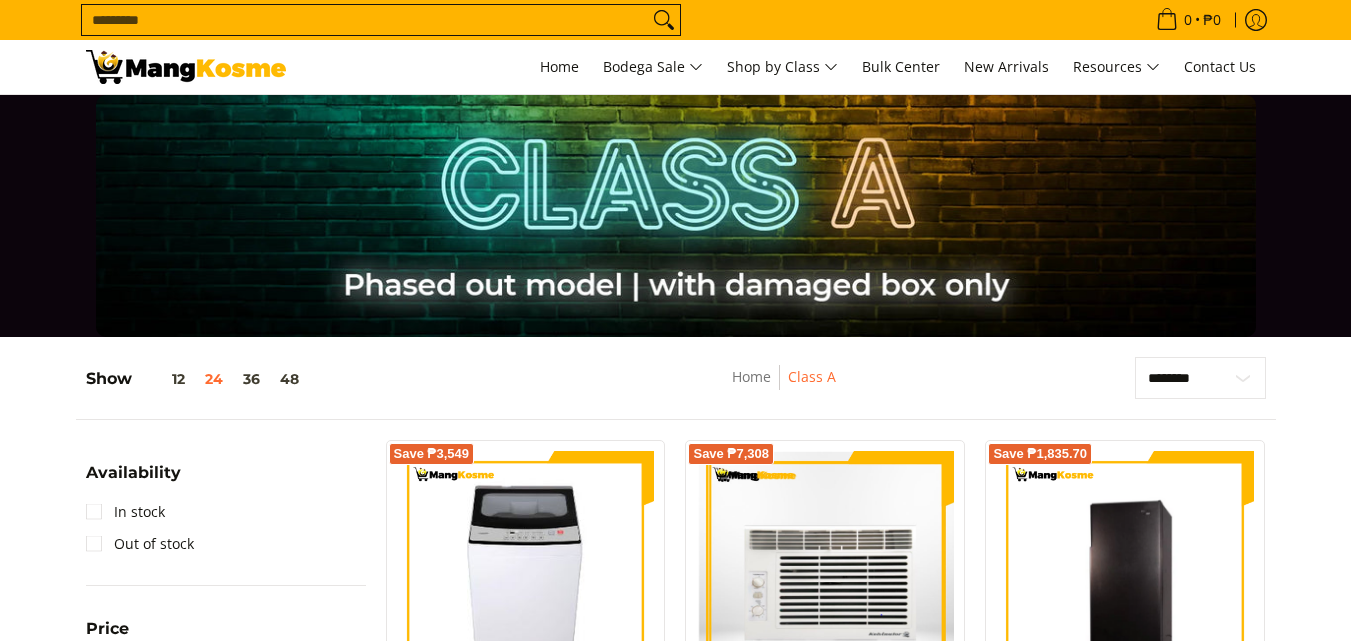scroll, scrollTop: 300, scrollLeft: 0, axis: vertical 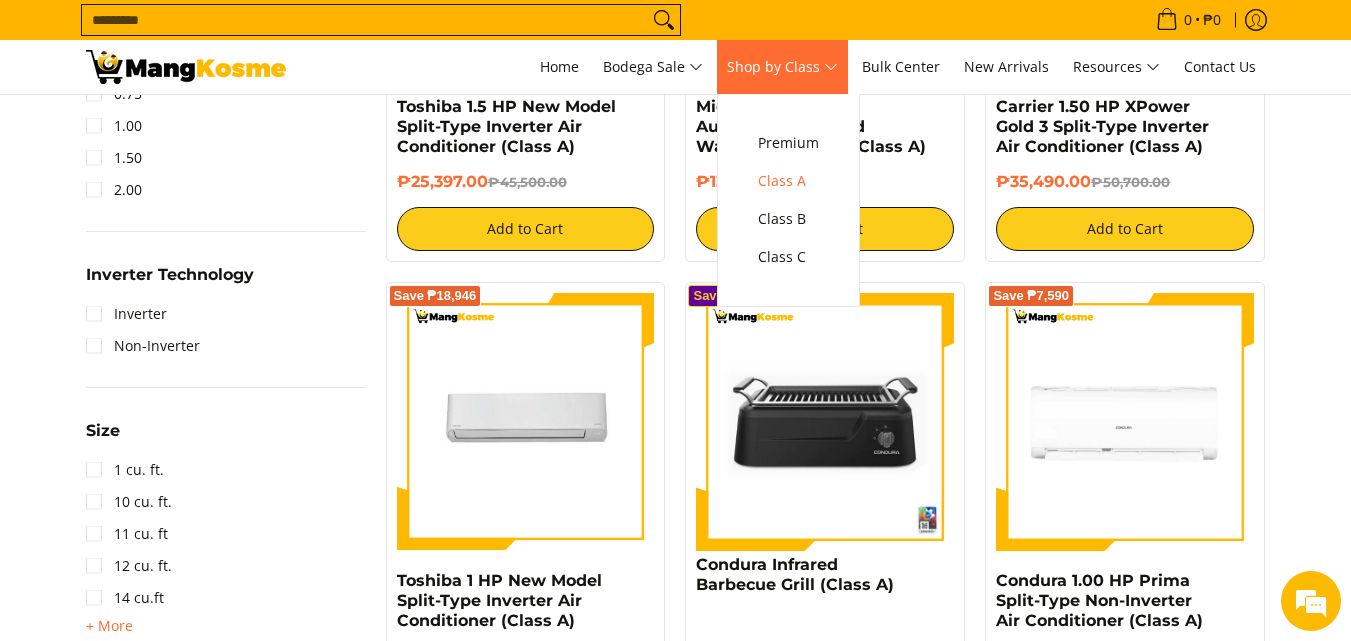 click on "Shop by Class" at bounding box center [782, 67] 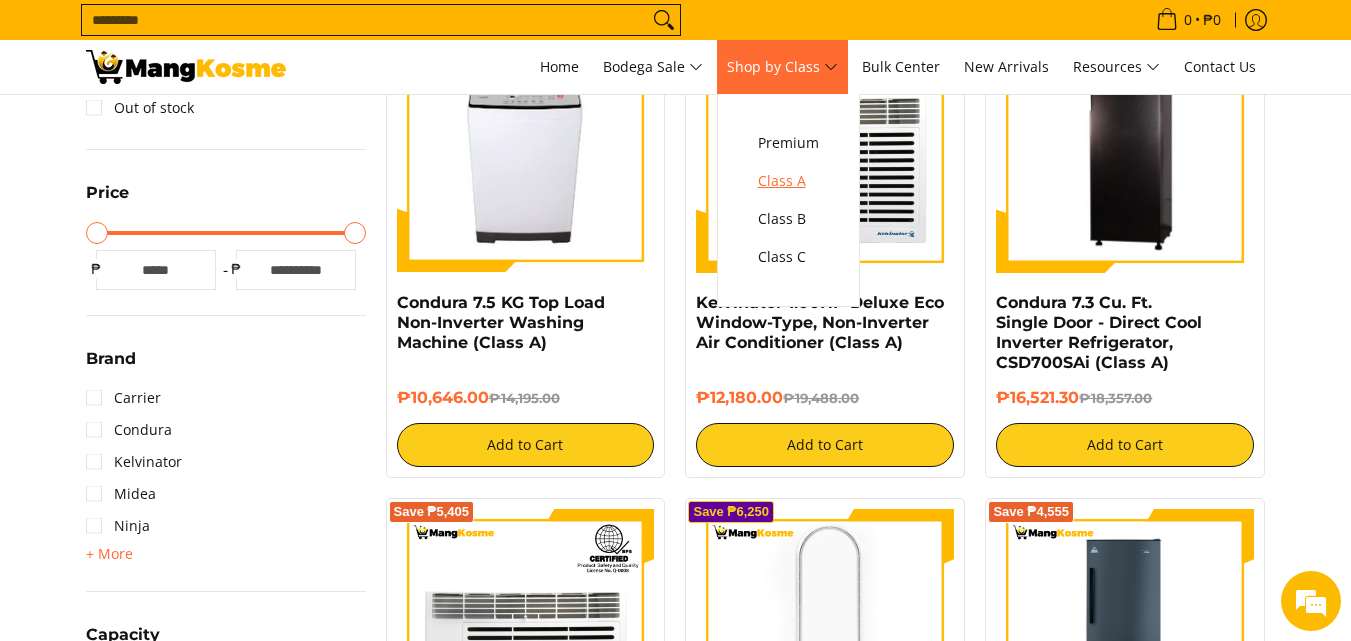 scroll, scrollTop: 0, scrollLeft: 0, axis: both 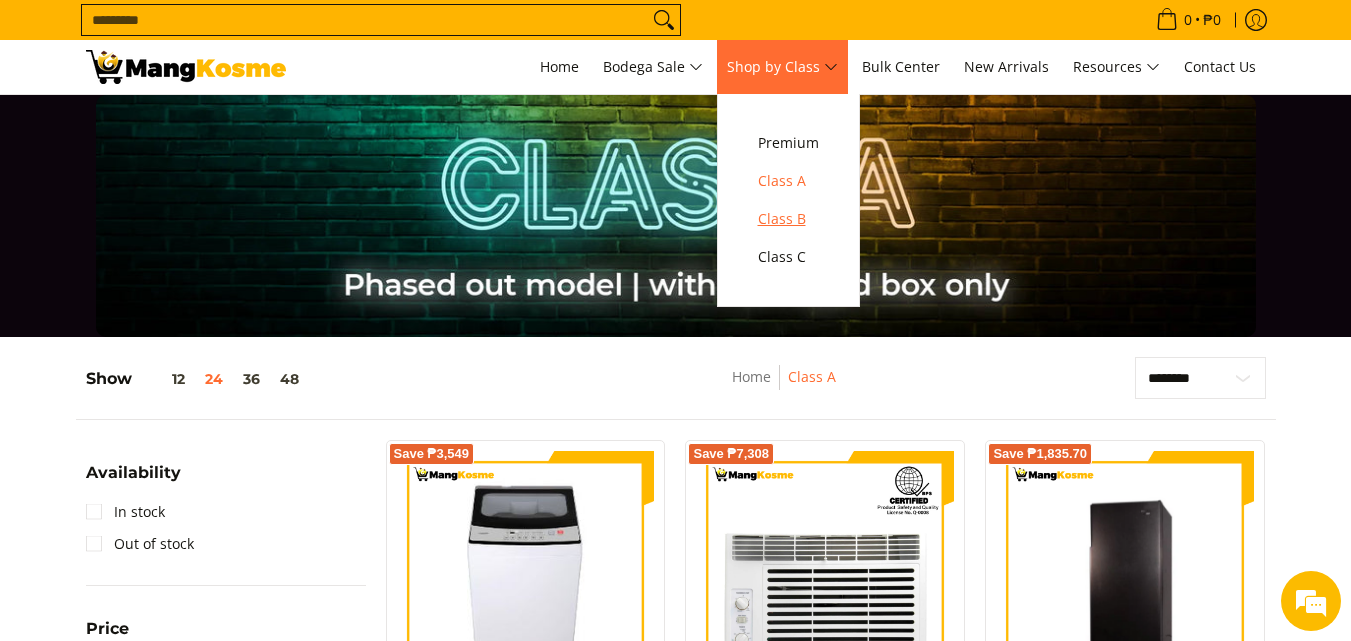 click on "Class B" at bounding box center (788, 219) 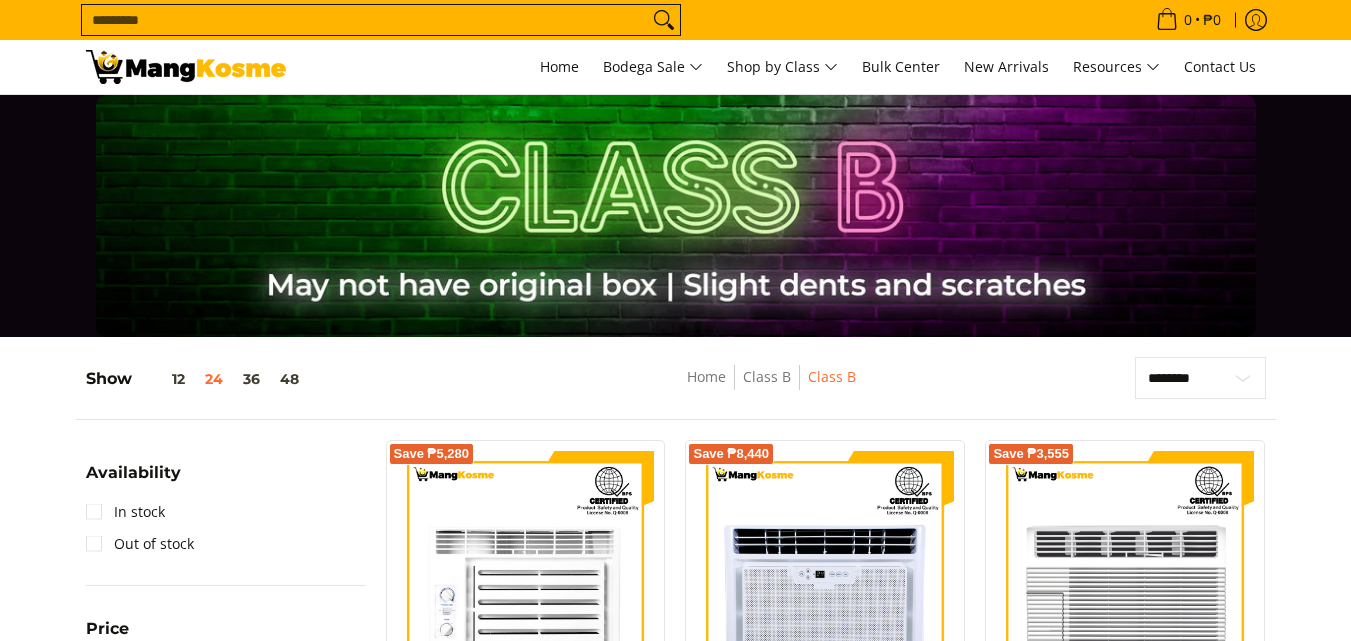 scroll, scrollTop: 1200, scrollLeft: 0, axis: vertical 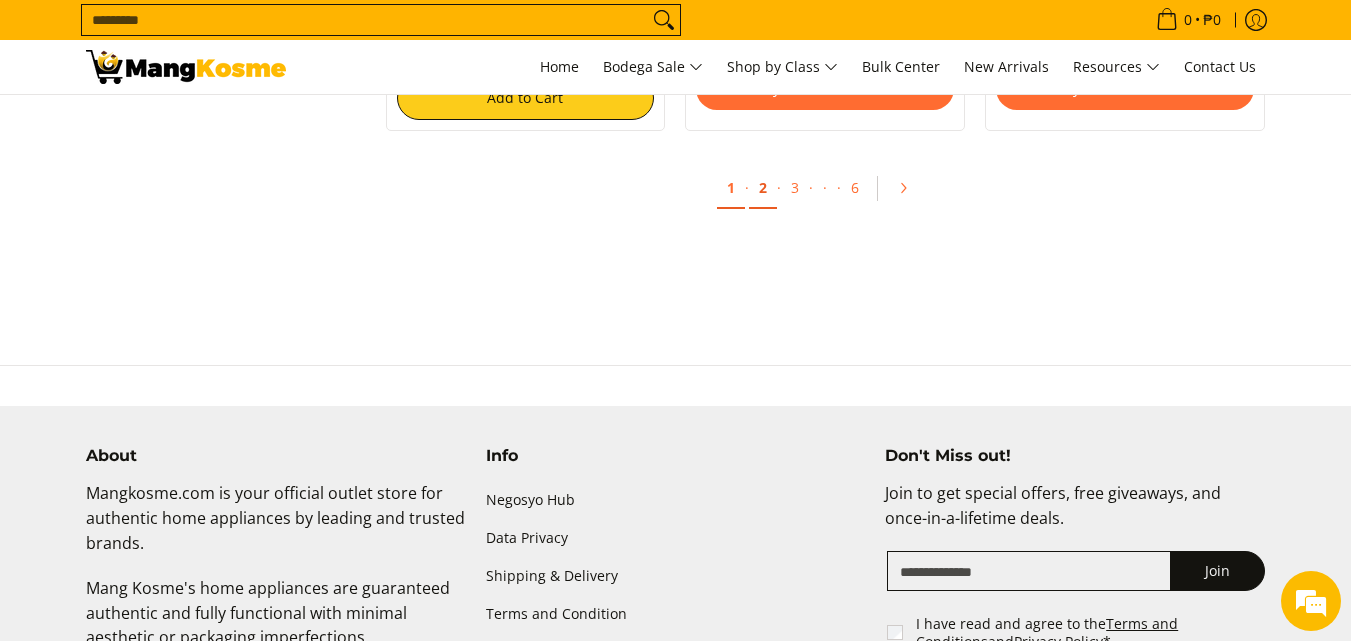 click on "2" at bounding box center (763, 188) 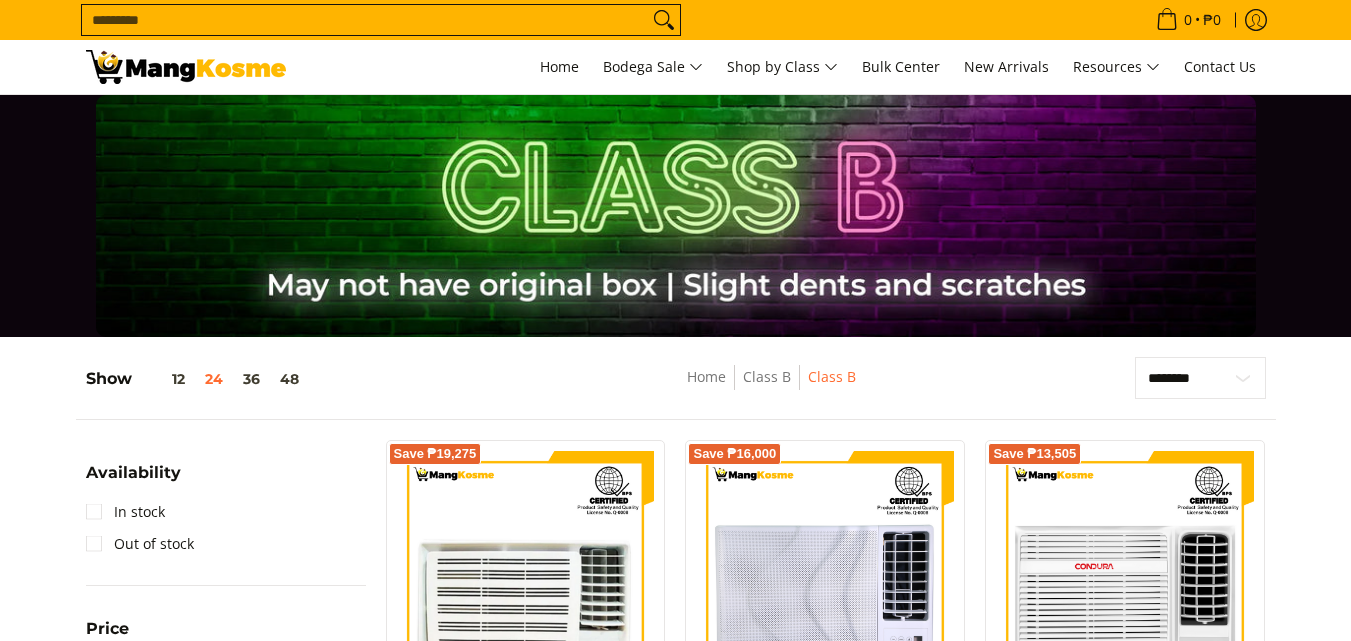 scroll, scrollTop: 1566, scrollLeft: 0, axis: vertical 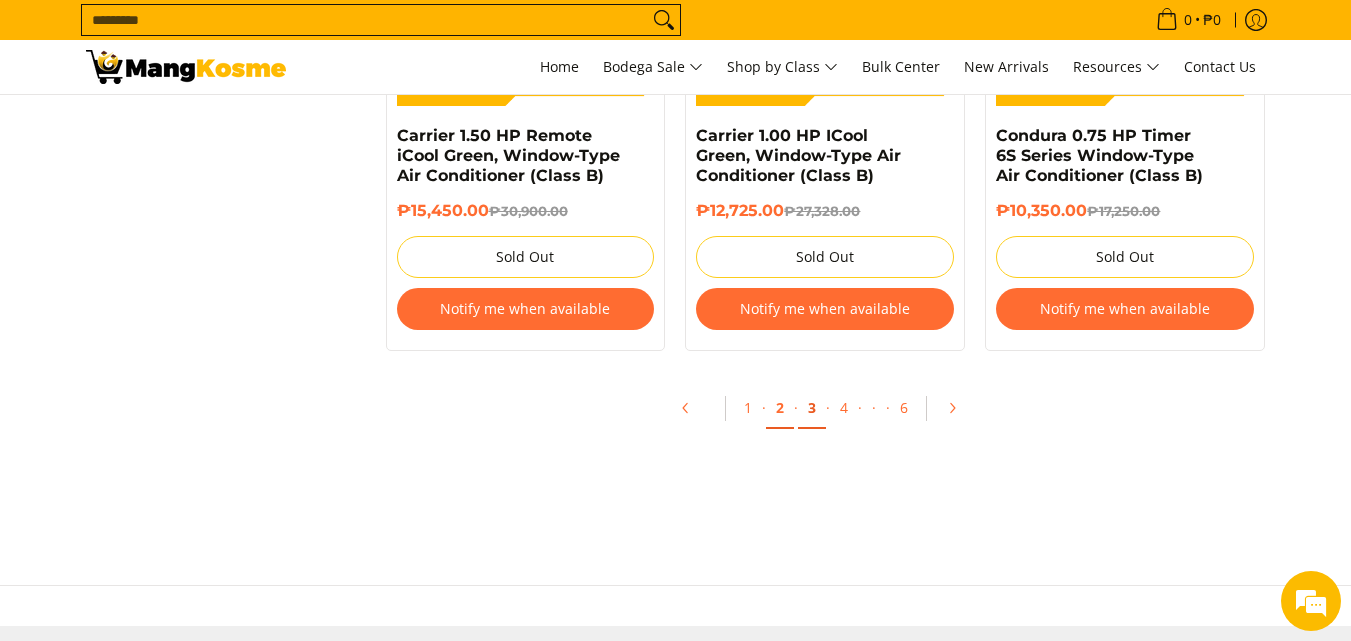 click on "3" at bounding box center [812, 408] 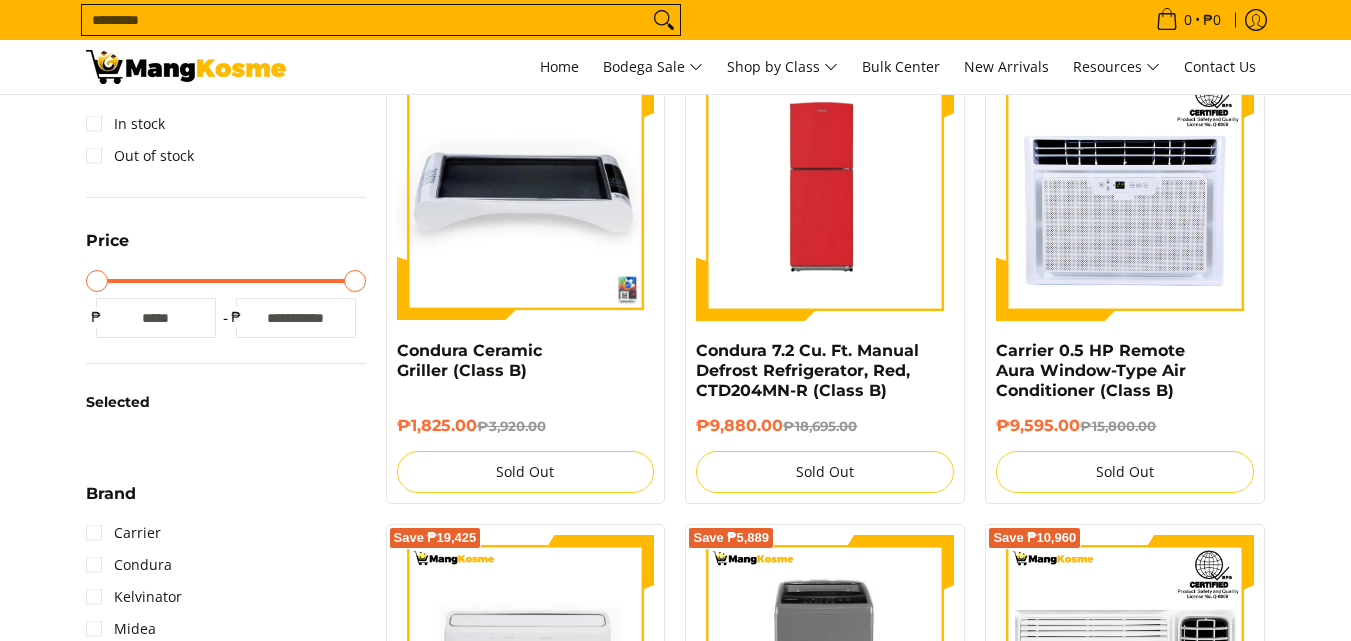 scroll, scrollTop: 412, scrollLeft: 0, axis: vertical 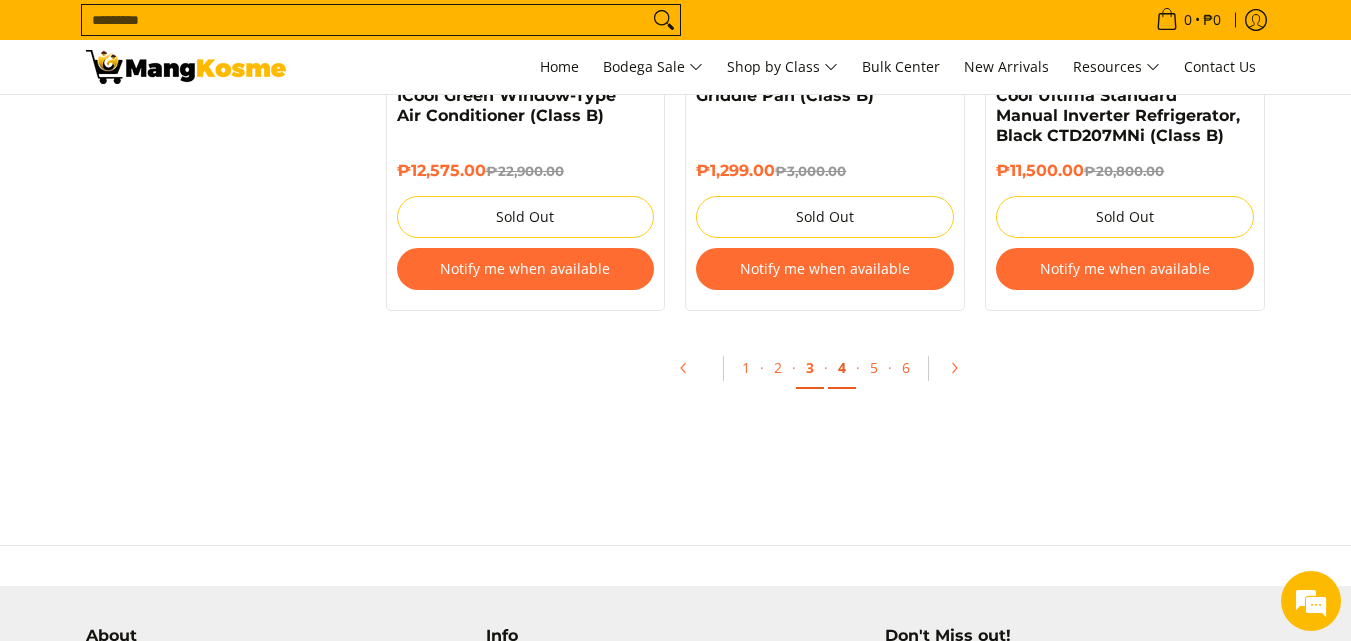 click on "4" at bounding box center (842, 368) 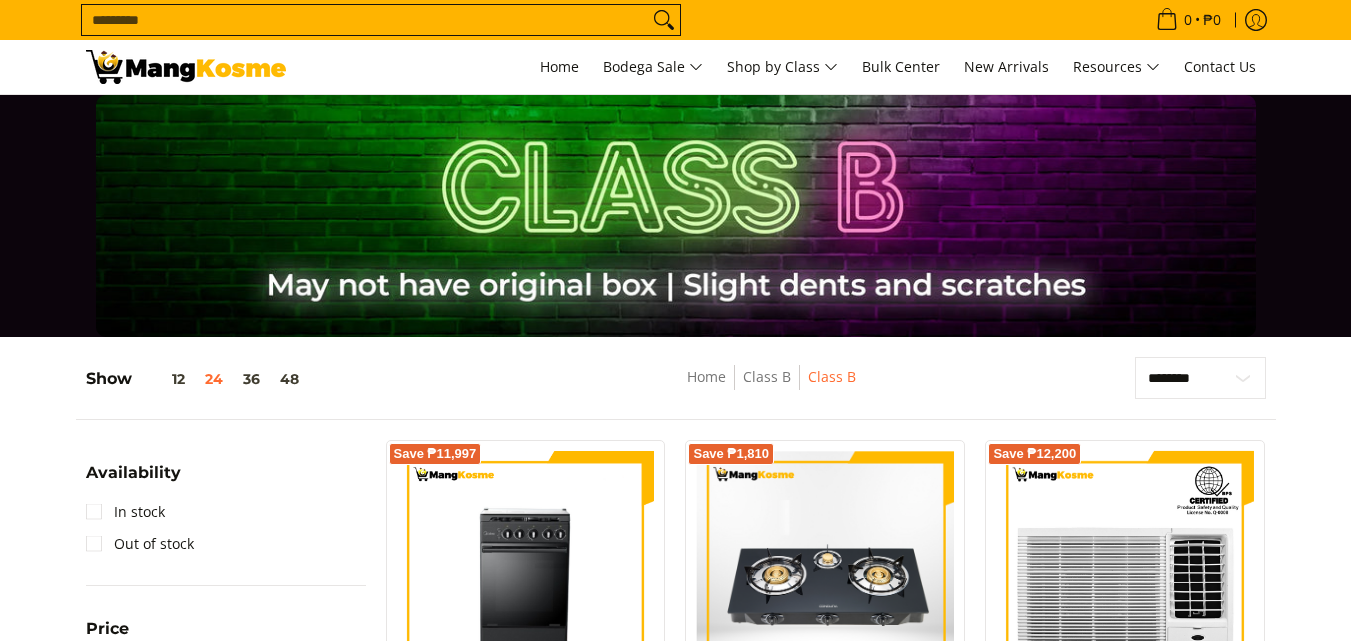 scroll, scrollTop: 600, scrollLeft: 0, axis: vertical 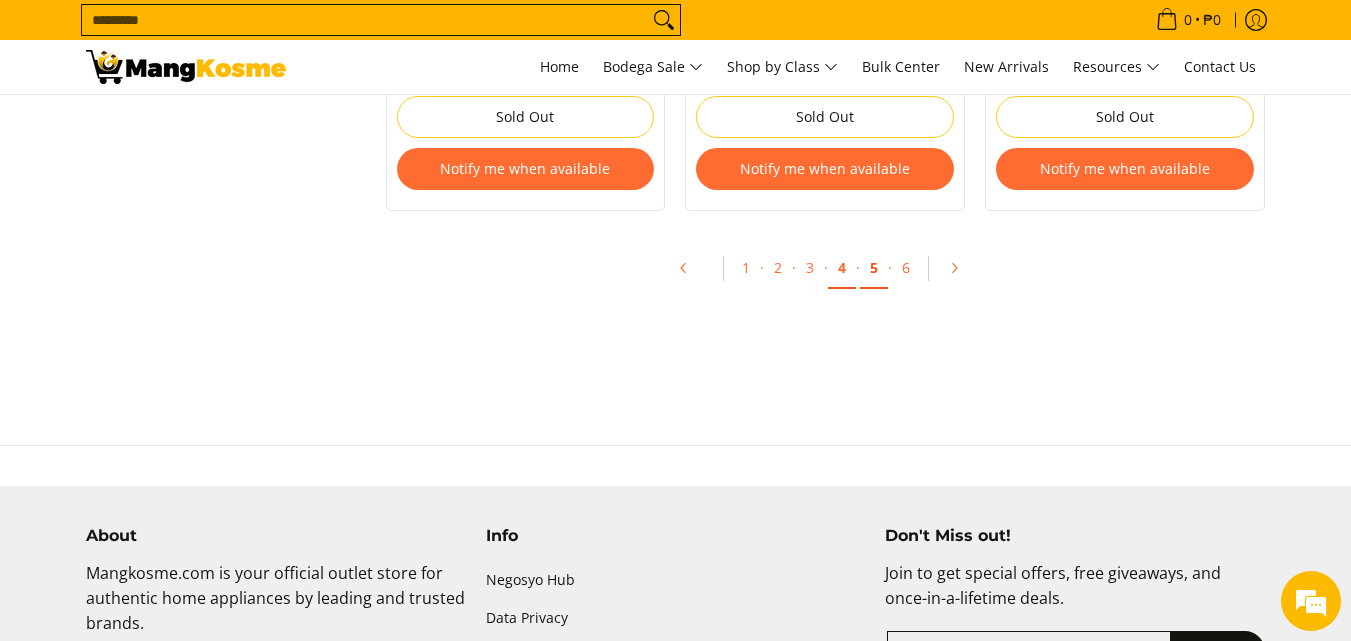 click on "5" at bounding box center [874, 268] 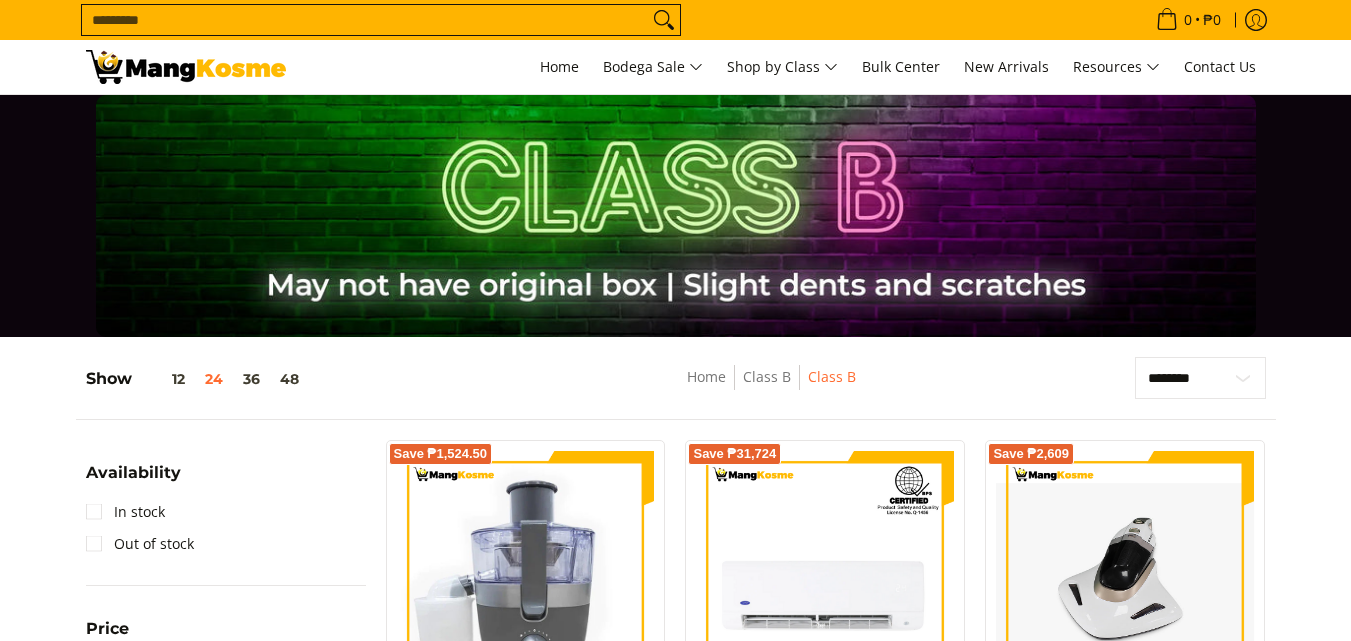 scroll, scrollTop: 643, scrollLeft: 0, axis: vertical 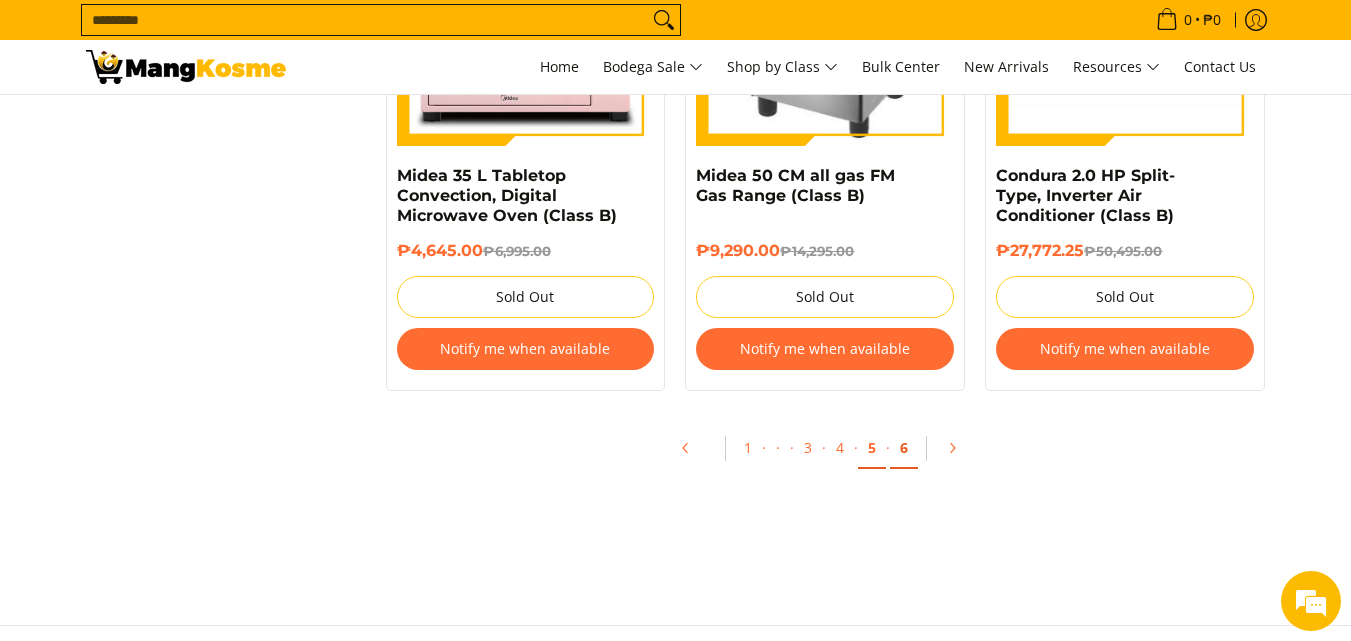 click on "6" at bounding box center [904, 448] 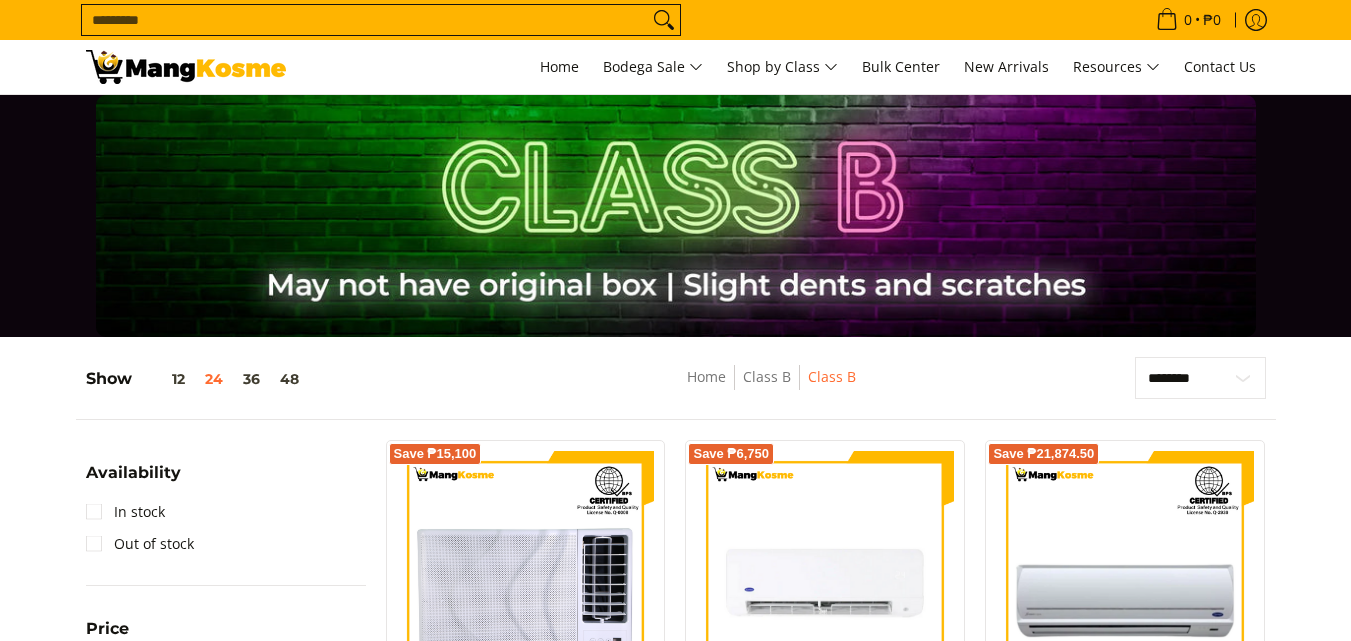 scroll, scrollTop: 600, scrollLeft: 0, axis: vertical 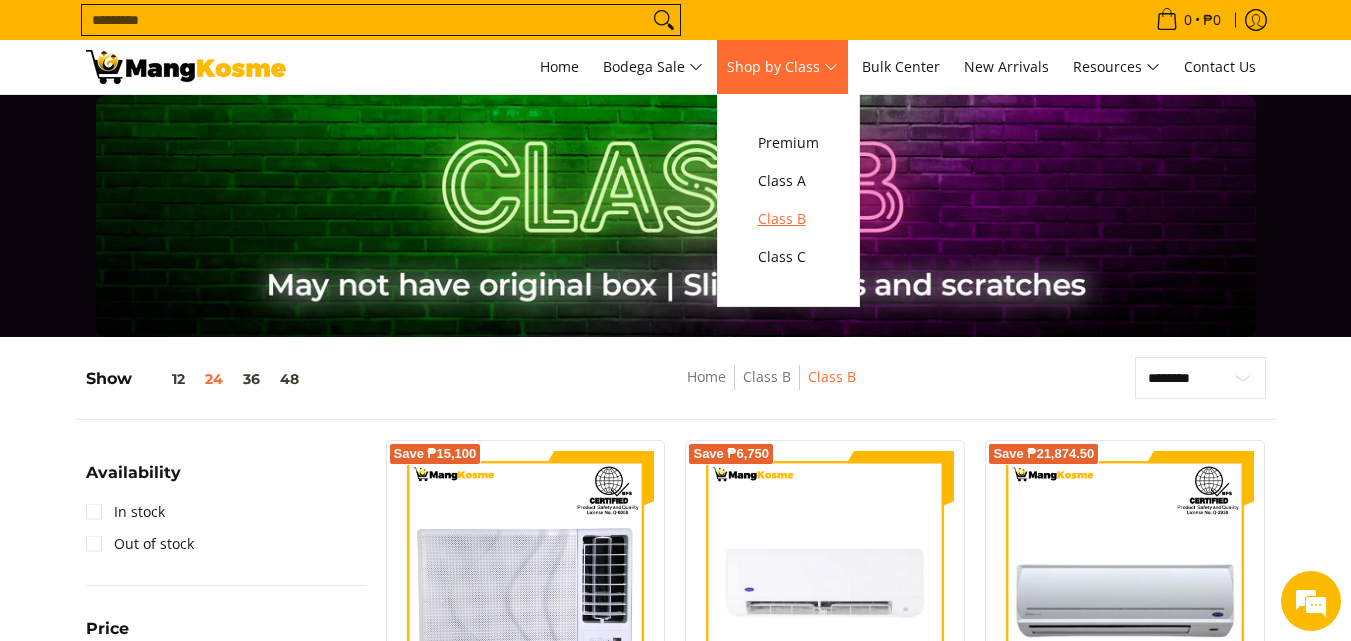 click on "Class B" at bounding box center [788, 219] 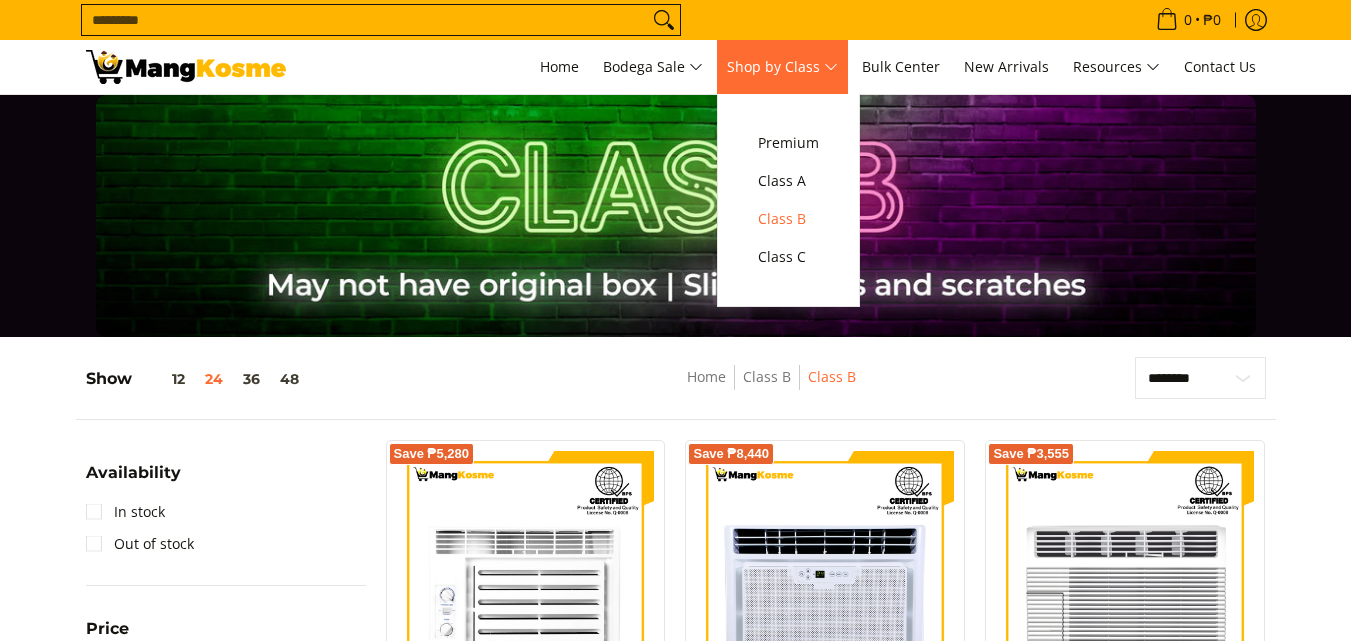 scroll, scrollTop: 0, scrollLeft: 0, axis: both 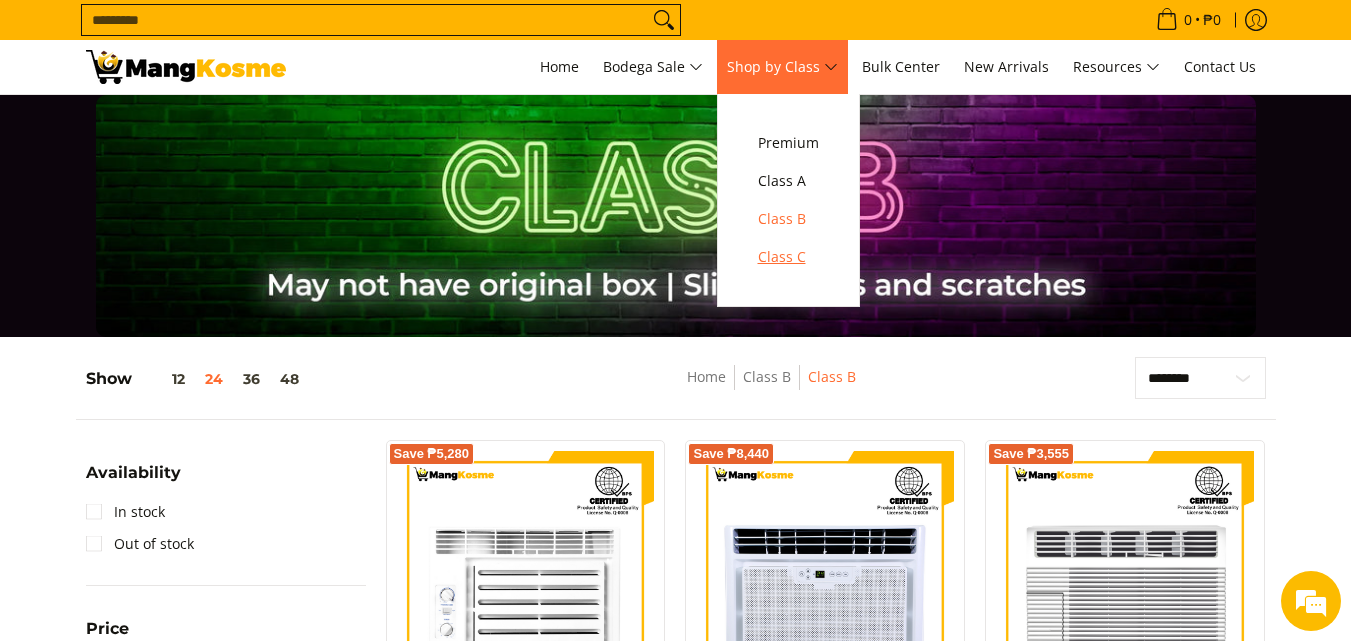 click on "Class C" at bounding box center (788, 257) 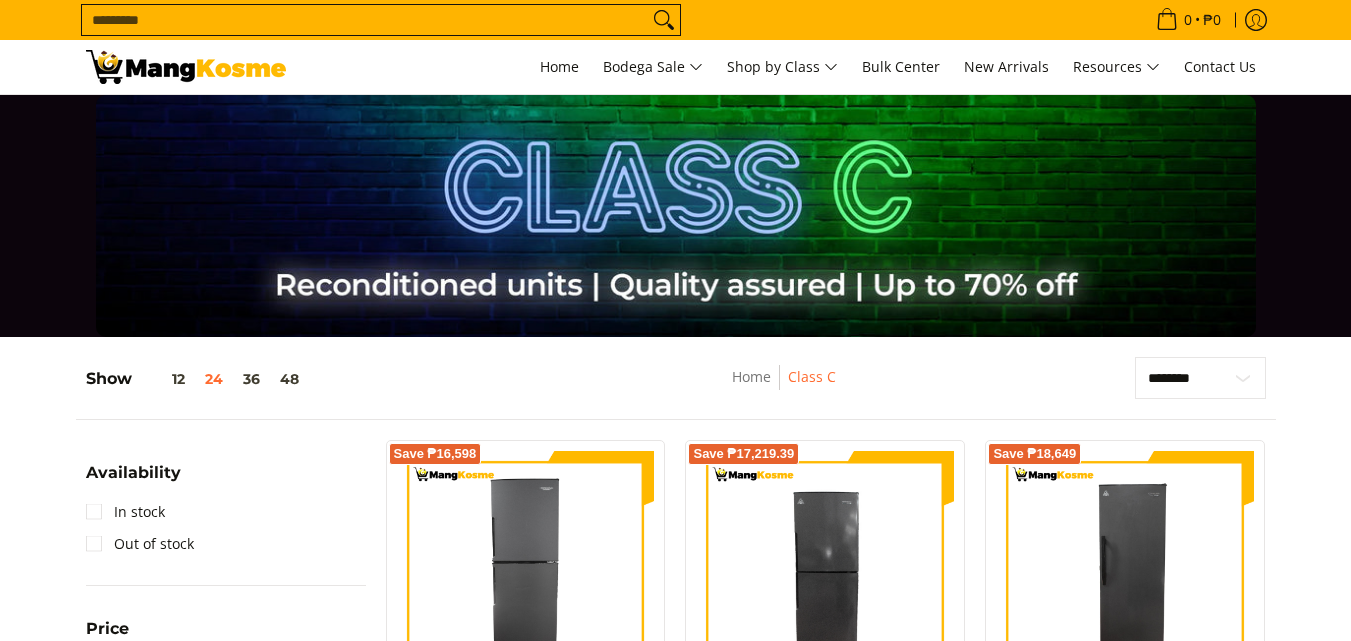 scroll, scrollTop: 0, scrollLeft: 0, axis: both 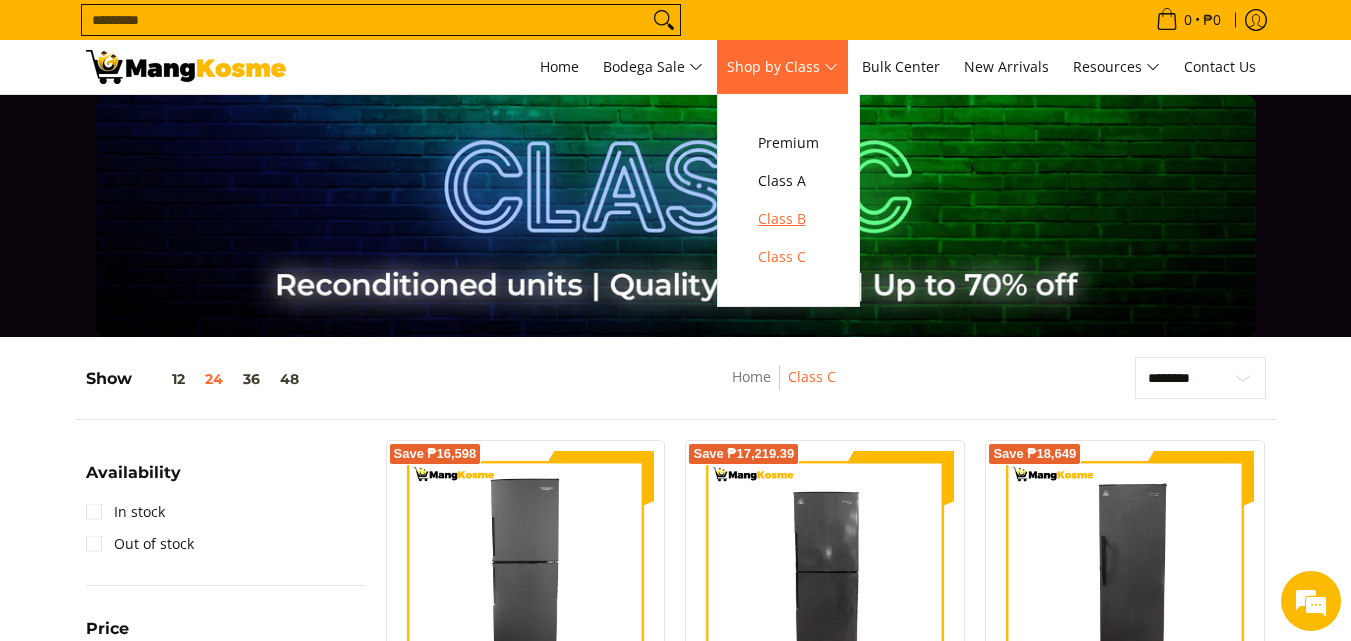 click on "Class B" at bounding box center [788, 219] 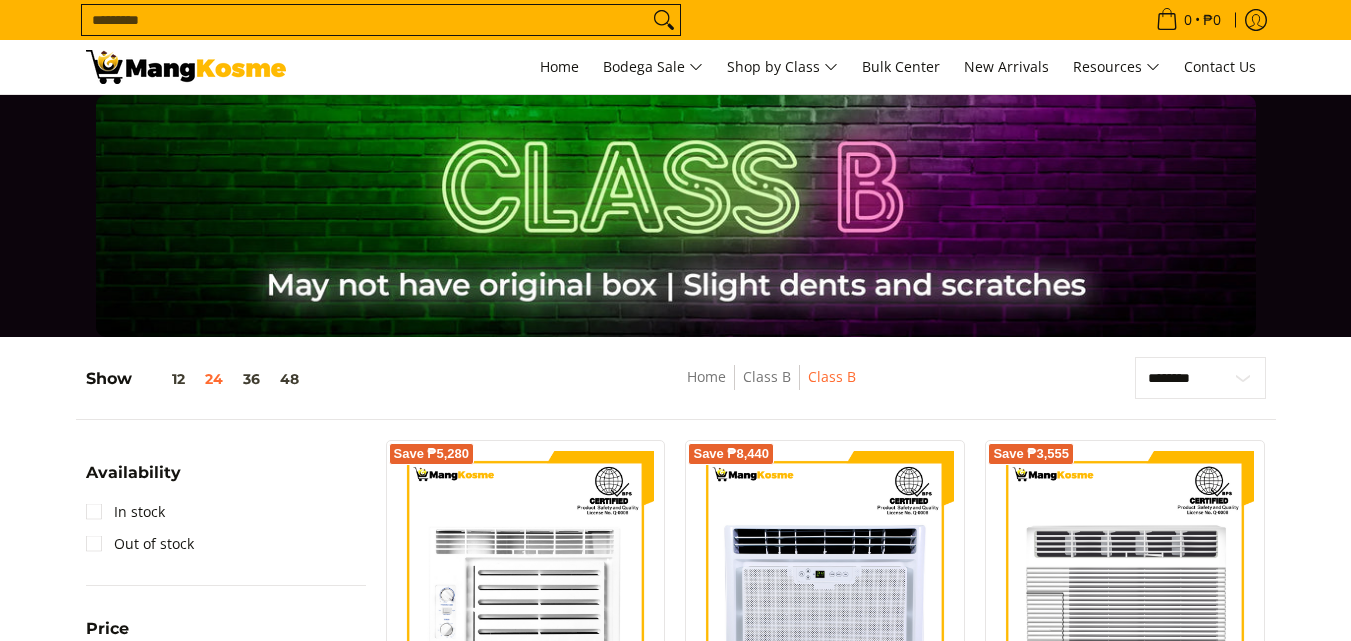 scroll, scrollTop: 0, scrollLeft: 0, axis: both 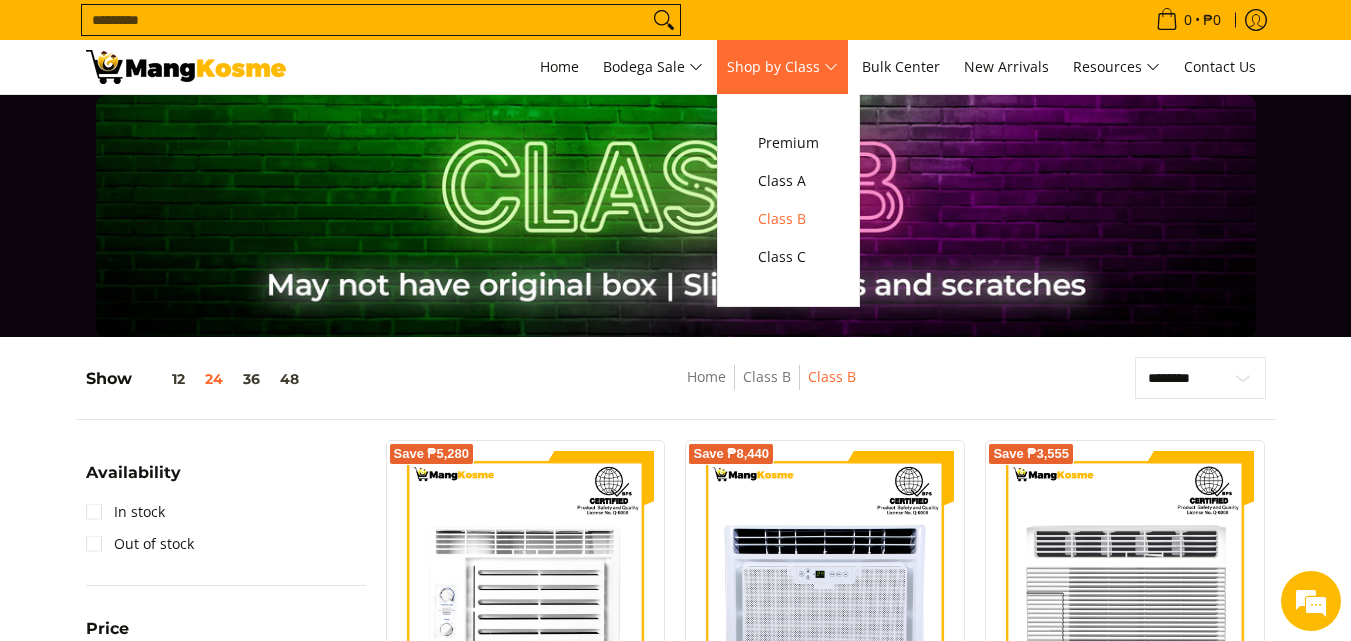 click on "Shop by Class" at bounding box center (782, 67) 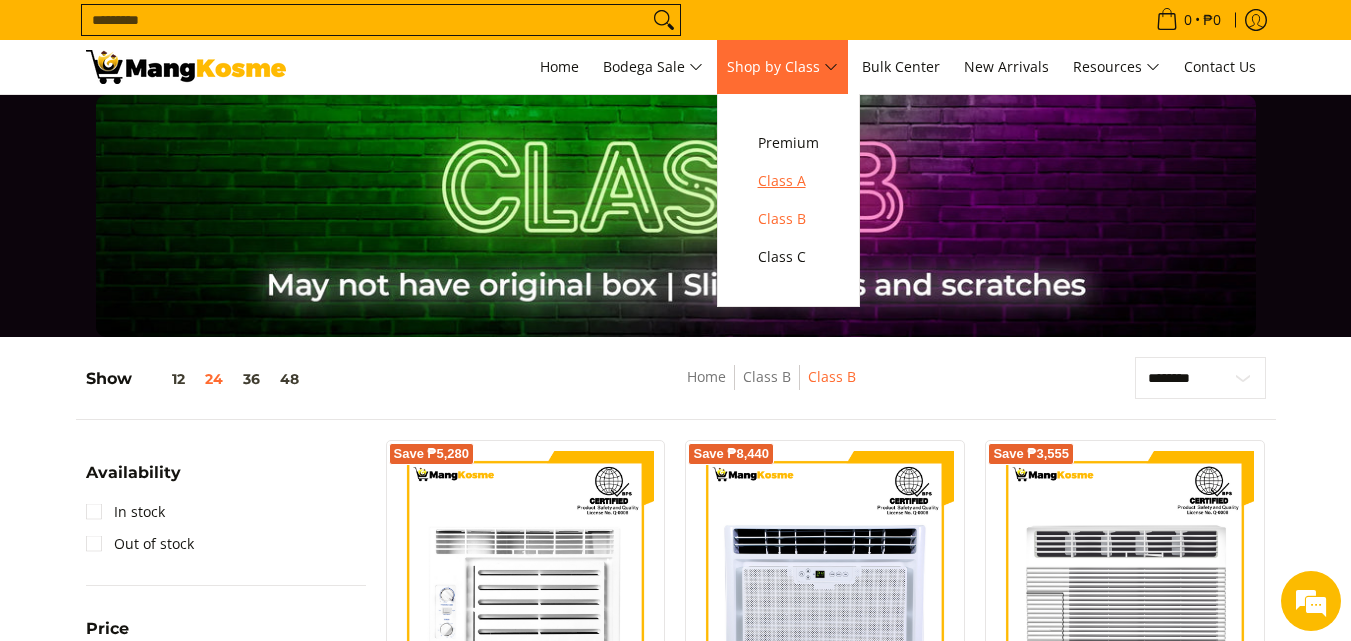 click on "Class A" at bounding box center (788, 181) 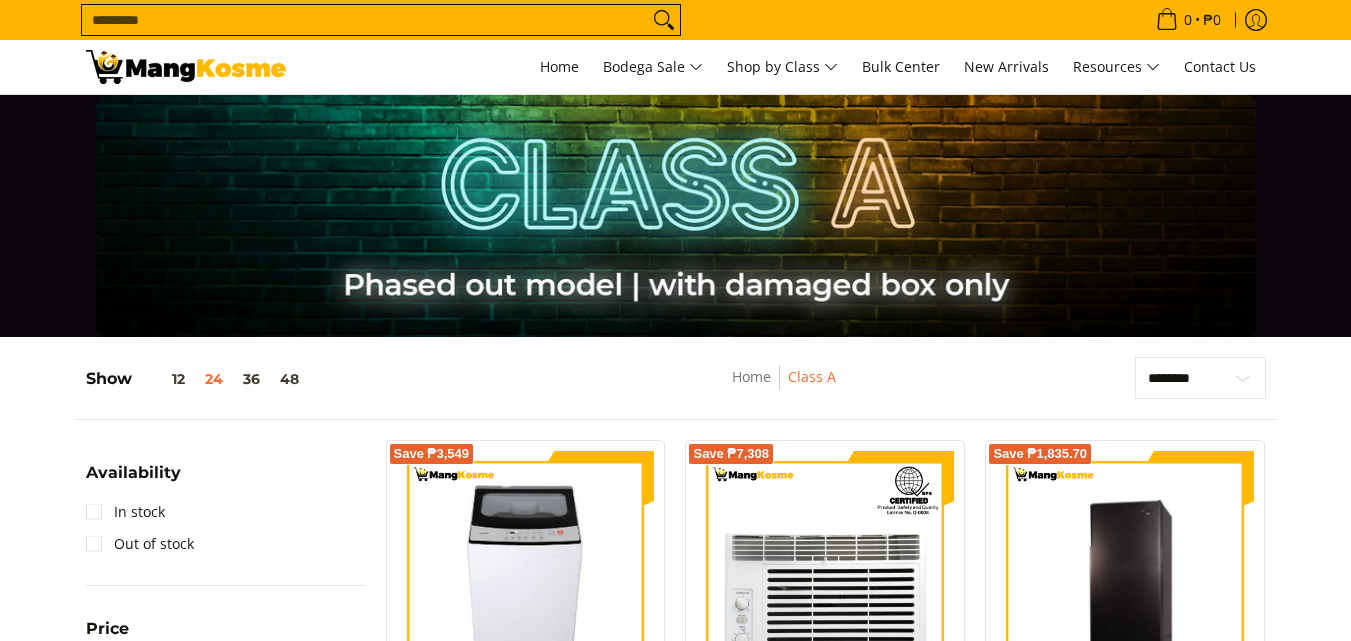 scroll, scrollTop: 0, scrollLeft: 0, axis: both 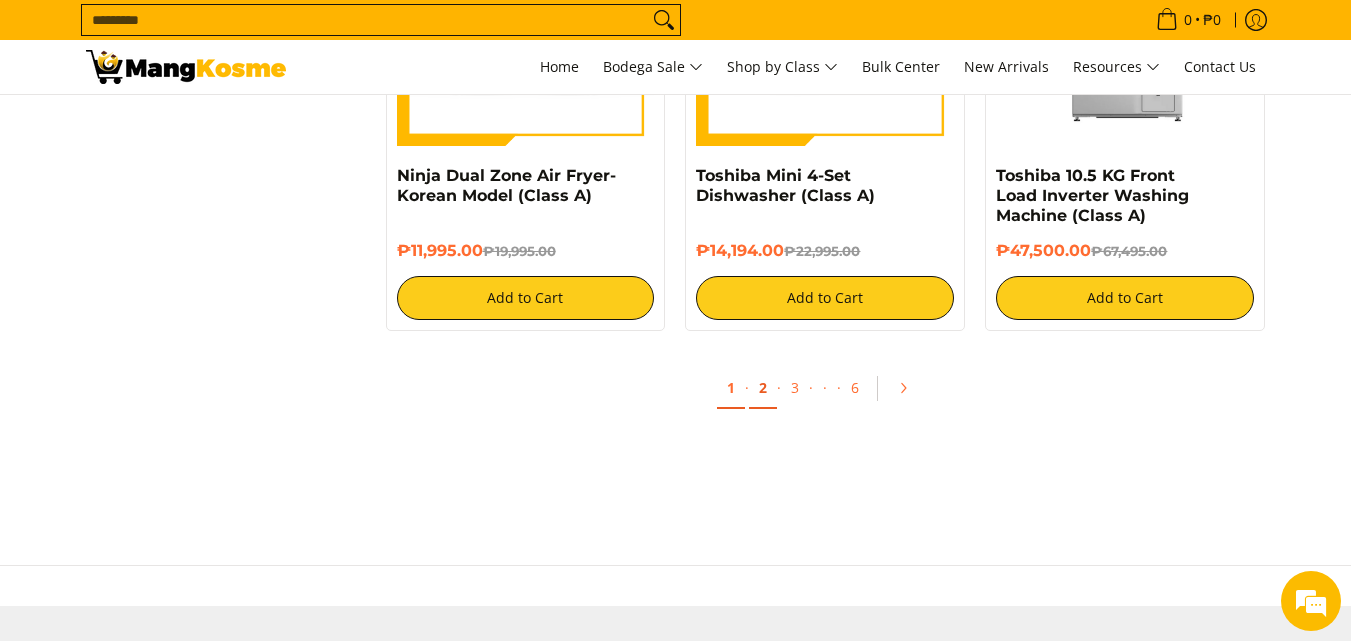 click on "2" at bounding box center (763, 388) 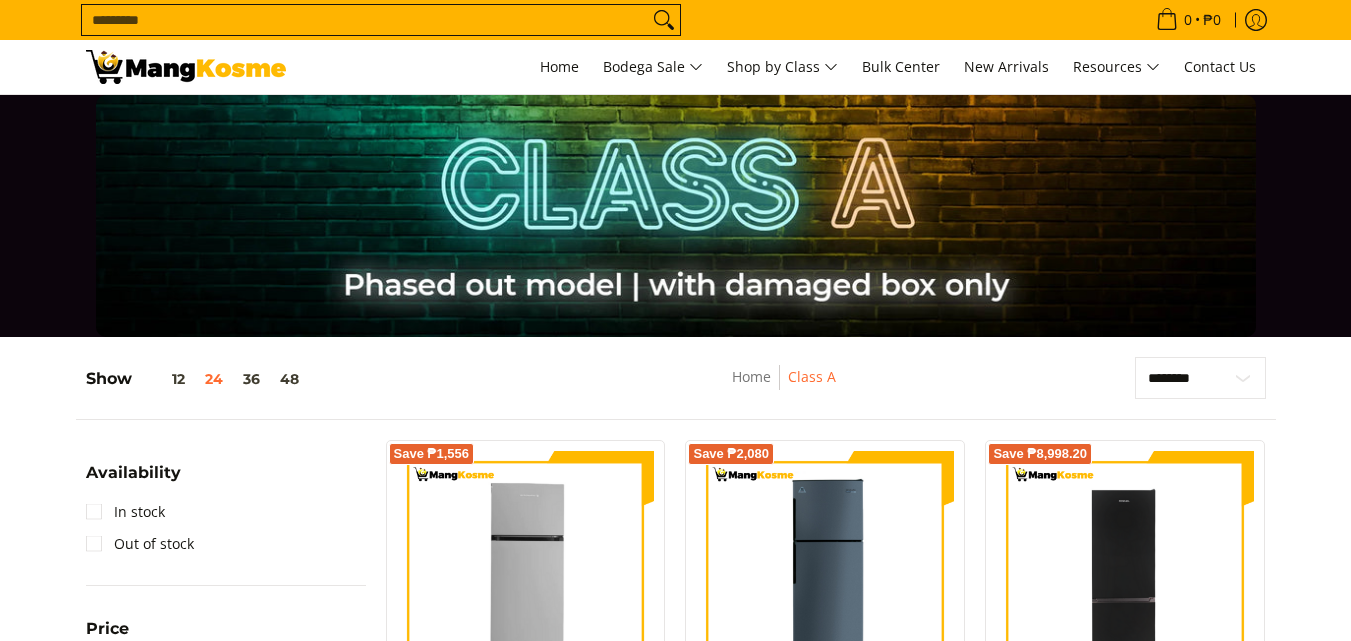 scroll, scrollTop: 300, scrollLeft: 0, axis: vertical 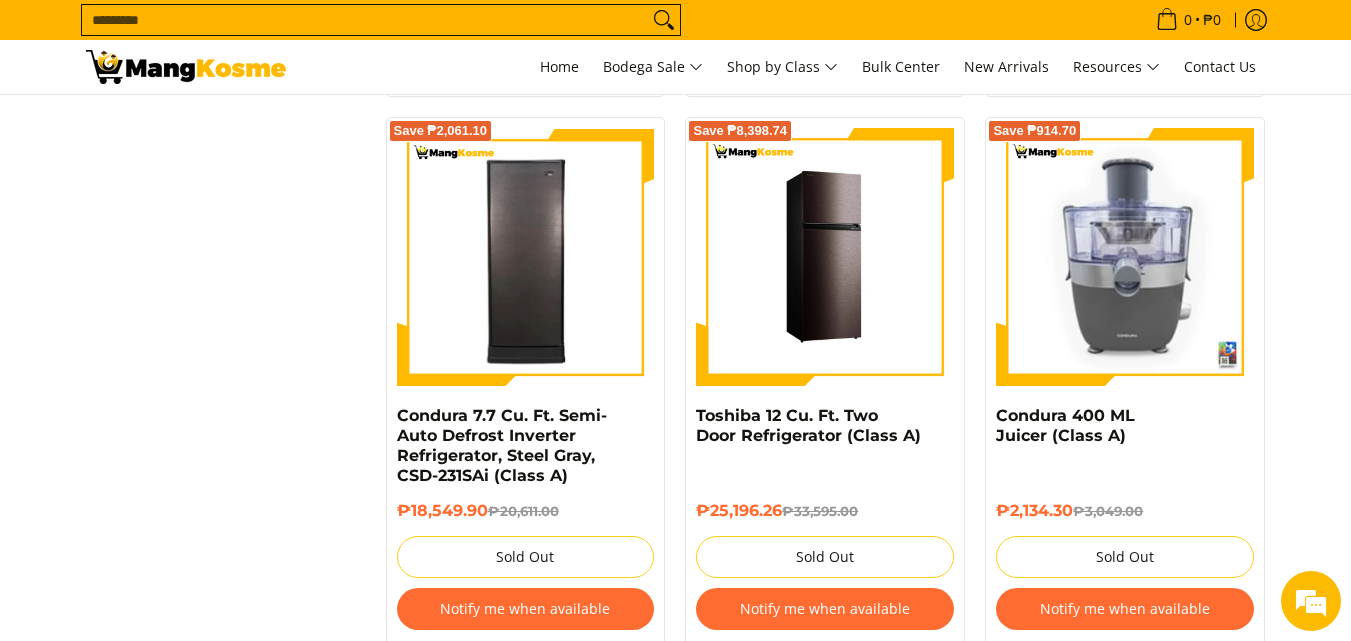 click at bounding box center [825, 257] 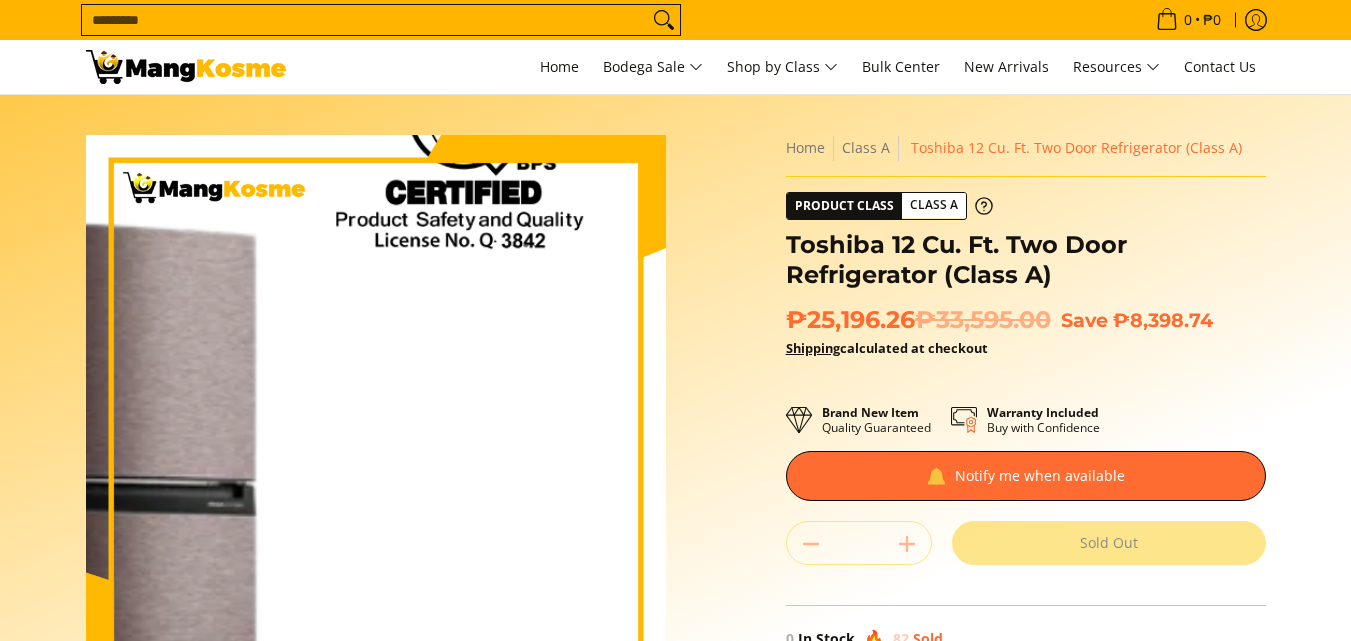 scroll, scrollTop: 0, scrollLeft: 0, axis: both 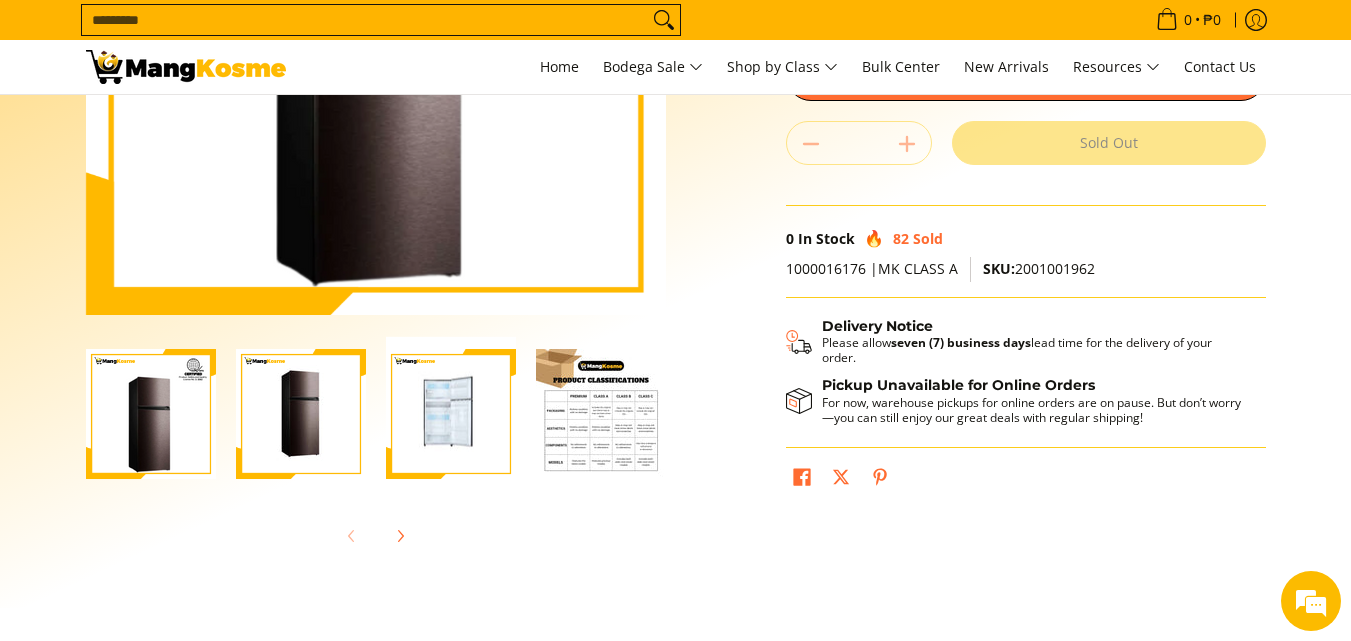 click at bounding box center (301, 414) 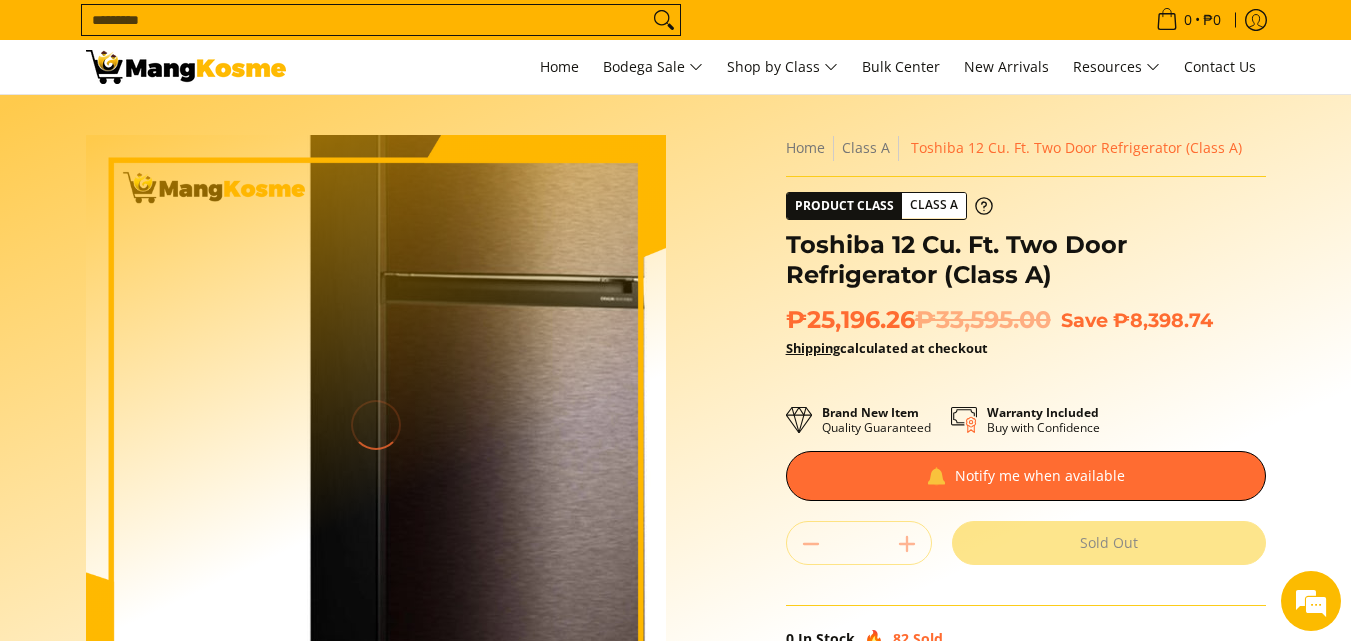 scroll, scrollTop: 200, scrollLeft: 0, axis: vertical 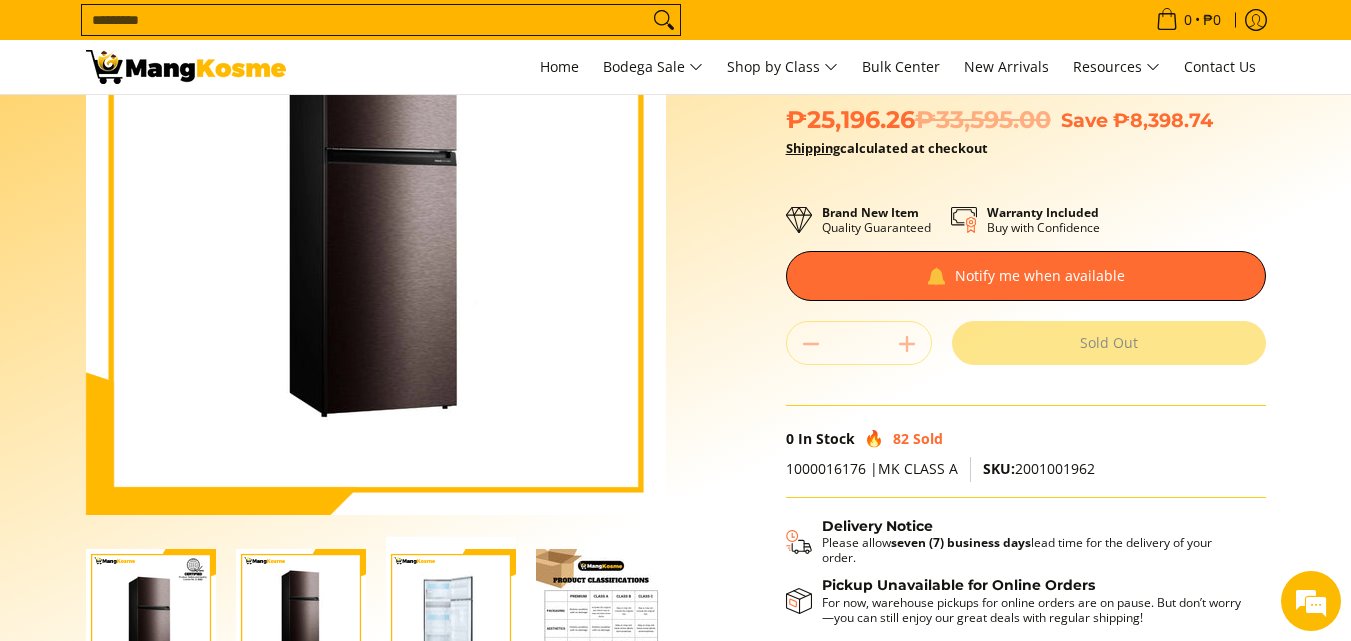 click at bounding box center (451, 614) 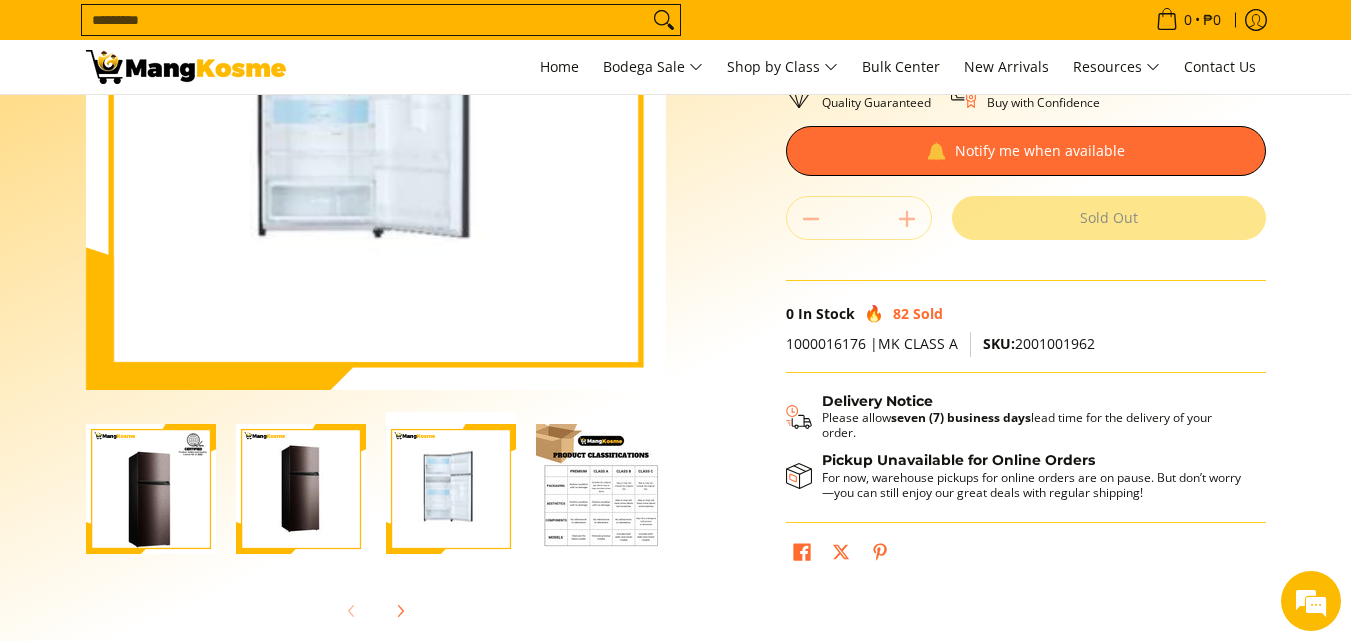 scroll, scrollTop: 400, scrollLeft: 0, axis: vertical 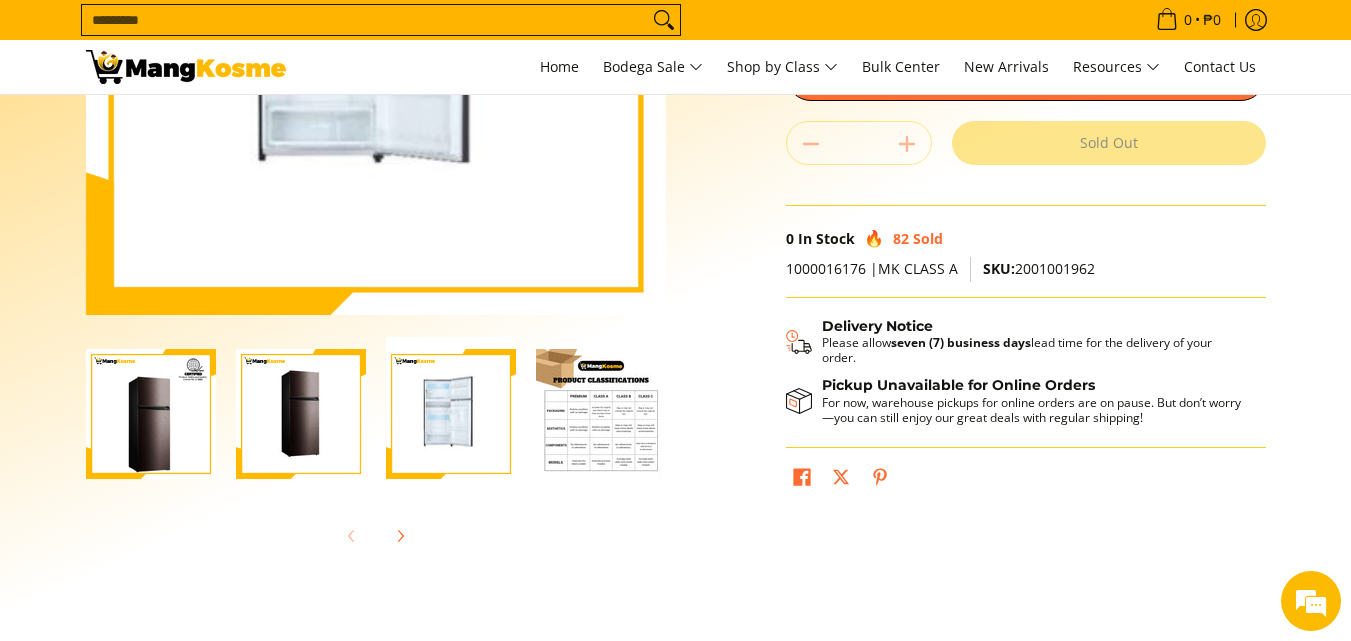 click at bounding box center [601, 414] 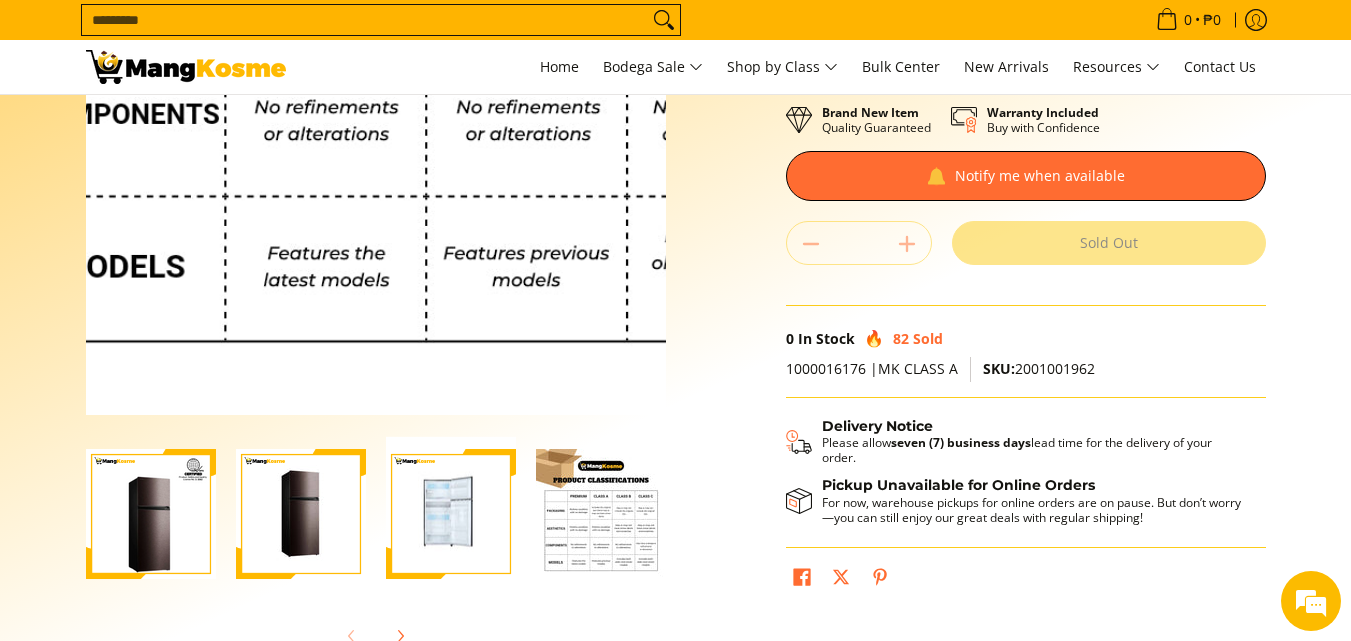 scroll, scrollTop: 400, scrollLeft: 0, axis: vertical 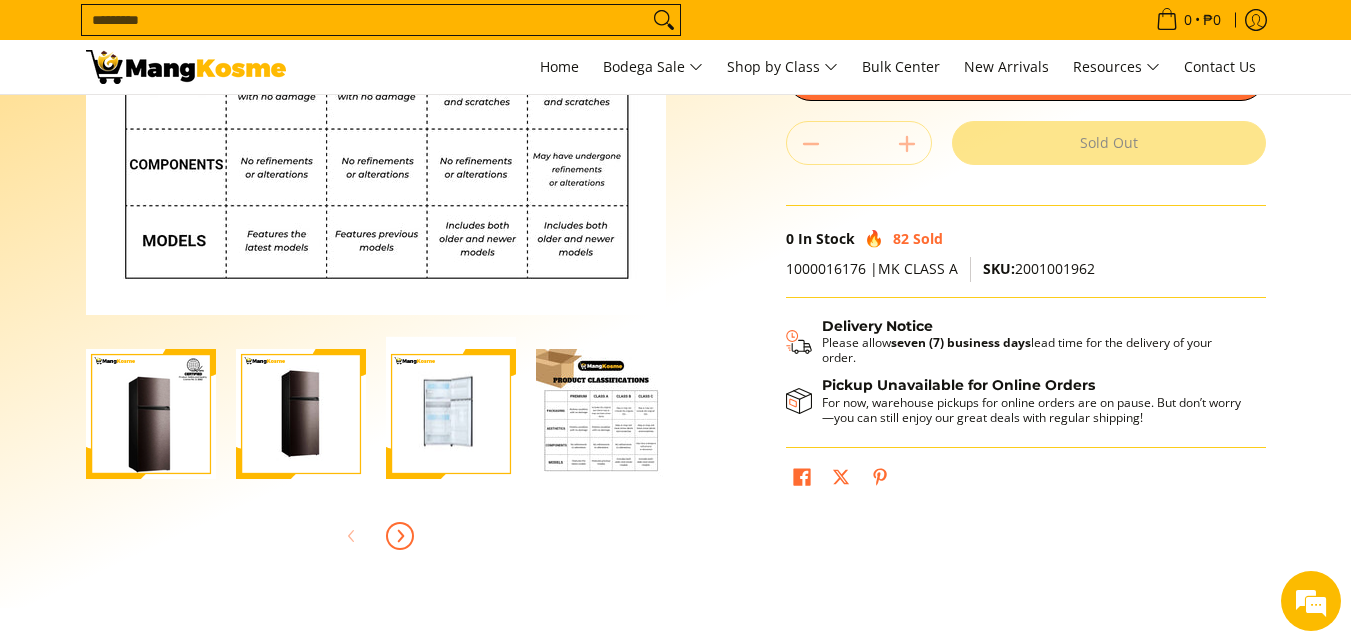 click 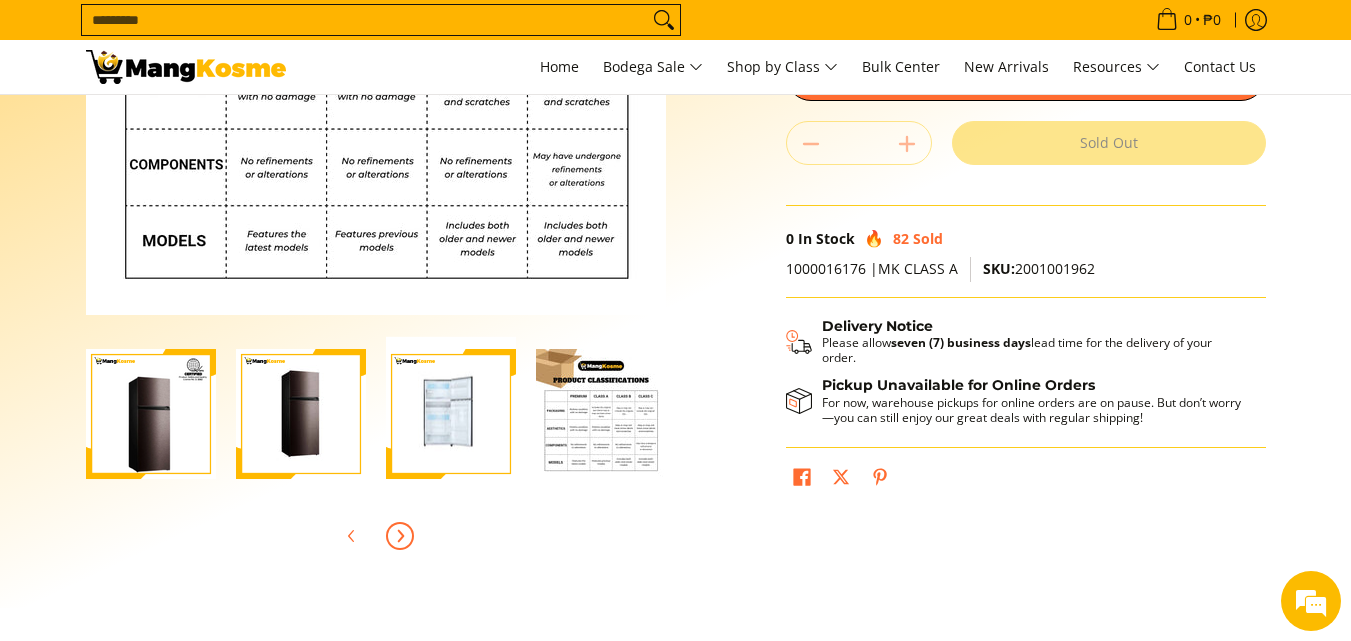 scroll, scrollTop: 0, scrollLeft: 450, axis: horizontal 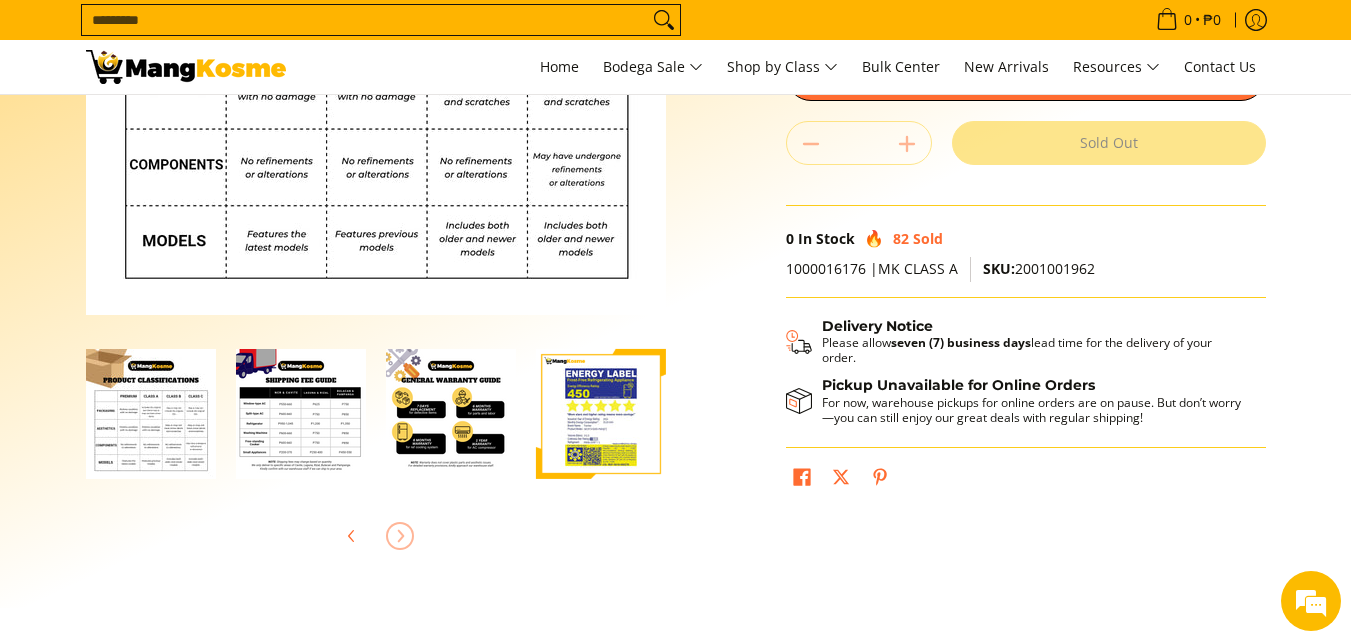 click at bounding box center [151, 414] 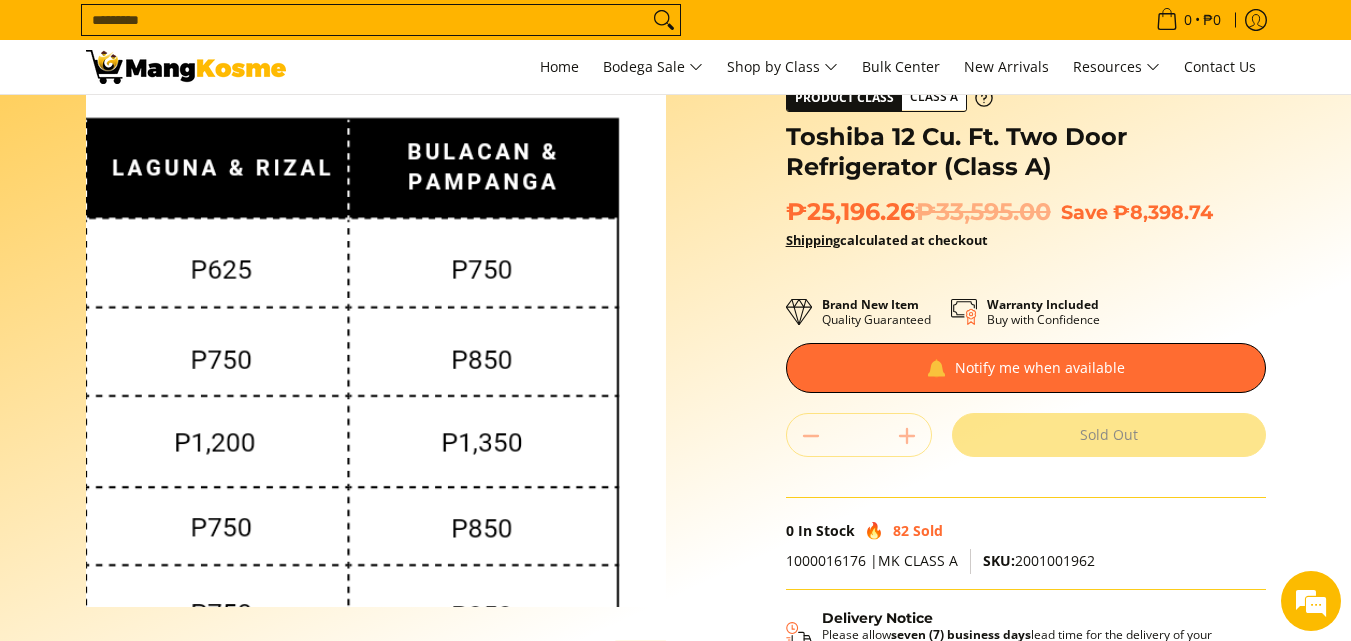 scroll, scrollTop: 100, scrollLeft: 0, axis: vertical 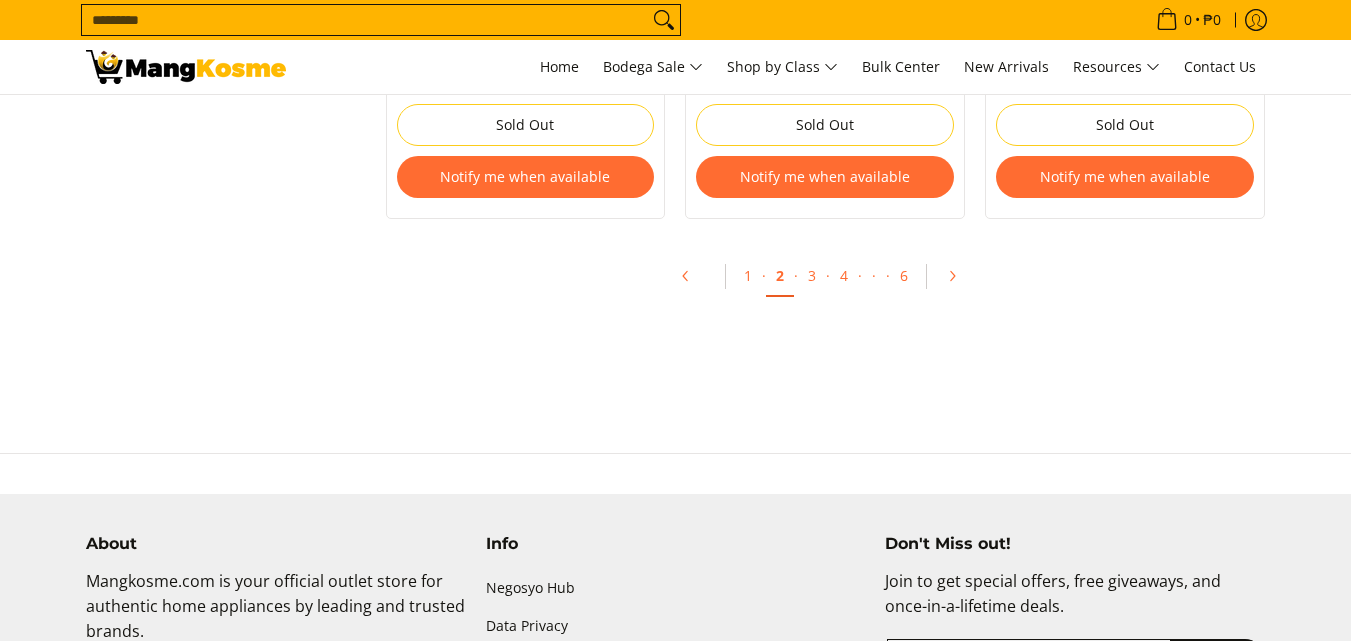 click at bounding box center [186, 67] 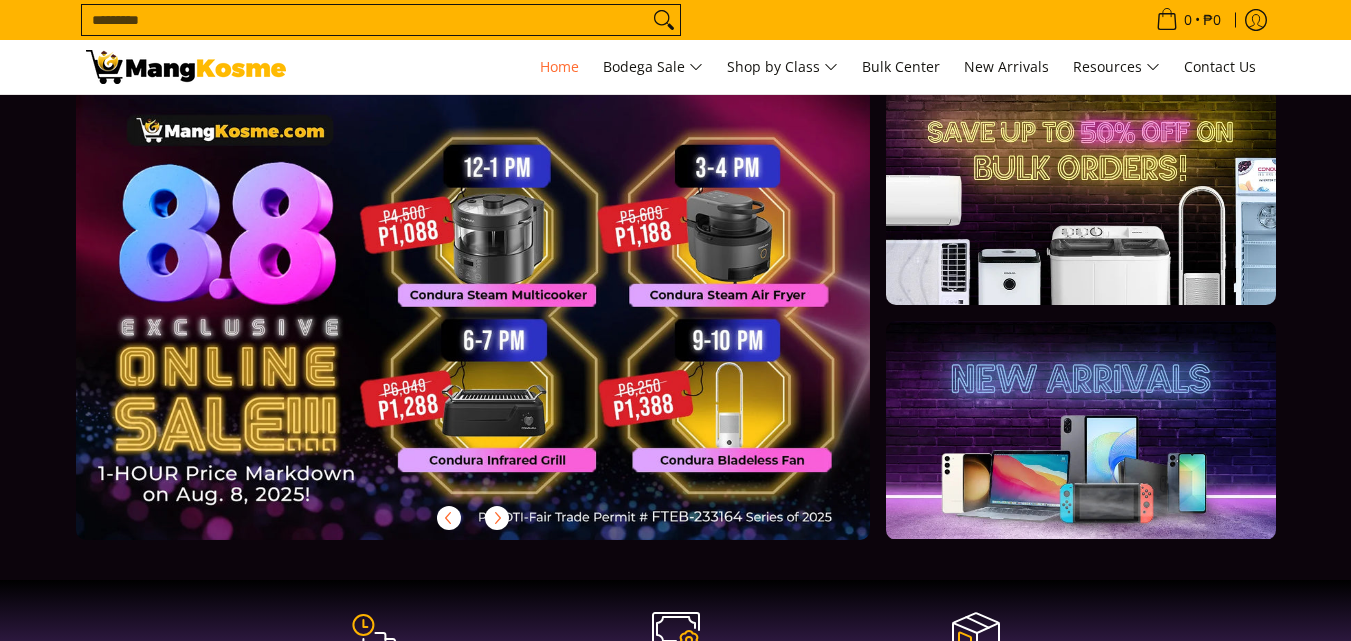 scroll, scrollTop: 0, scrollLeft: 0, axis: both 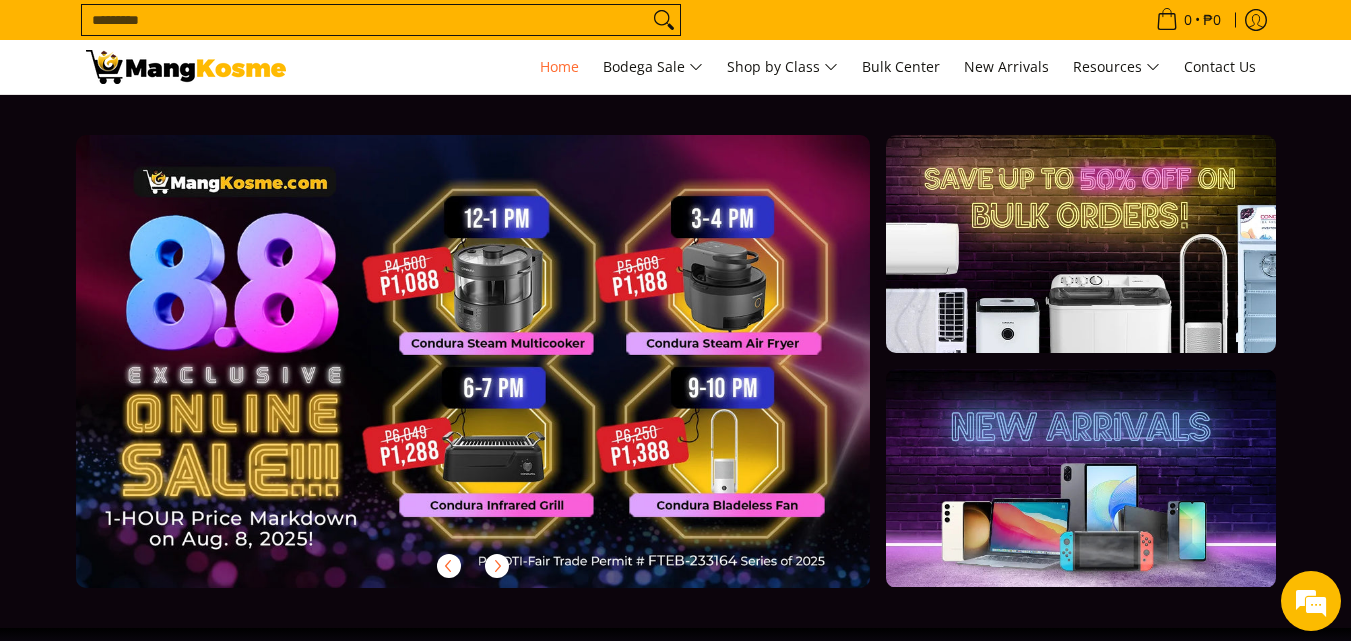 click at bounding box center [1080, 244] 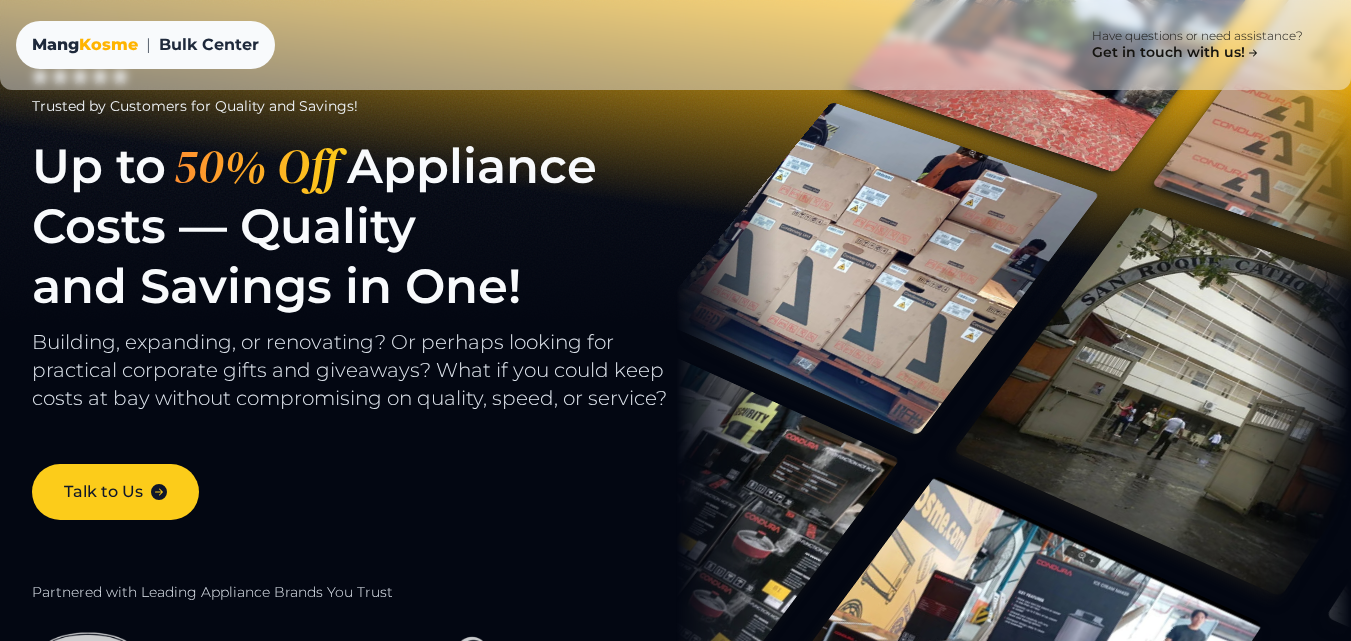 scroll, scrollTop: 0, scrollLeft: 0, axis: both 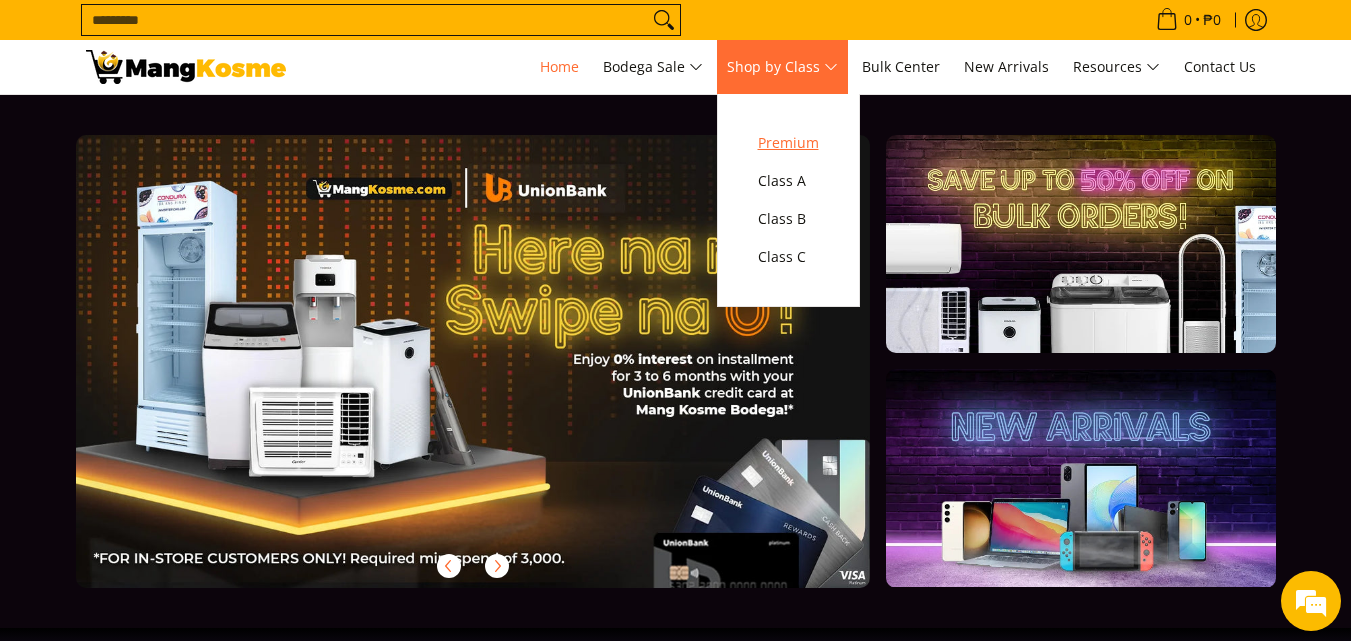 click on "Premium" at bounding box center (788, 143) 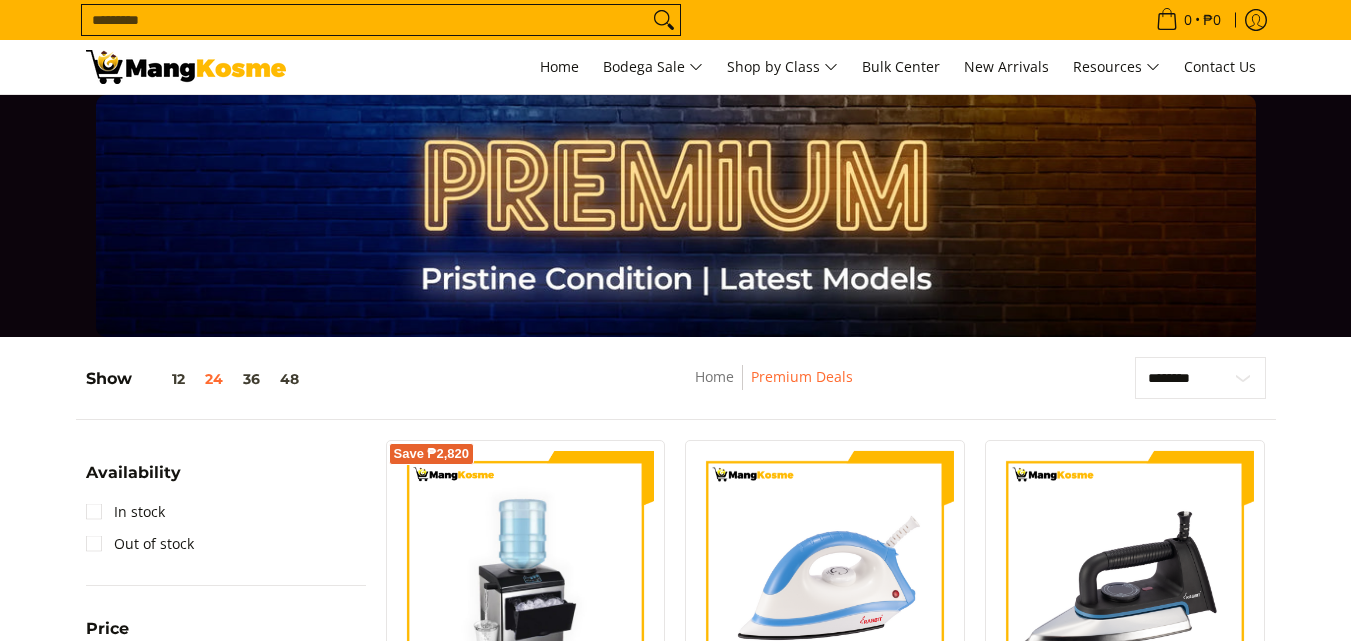 scroll, scrollTop: 0, scrollLeft: 0, axis: both 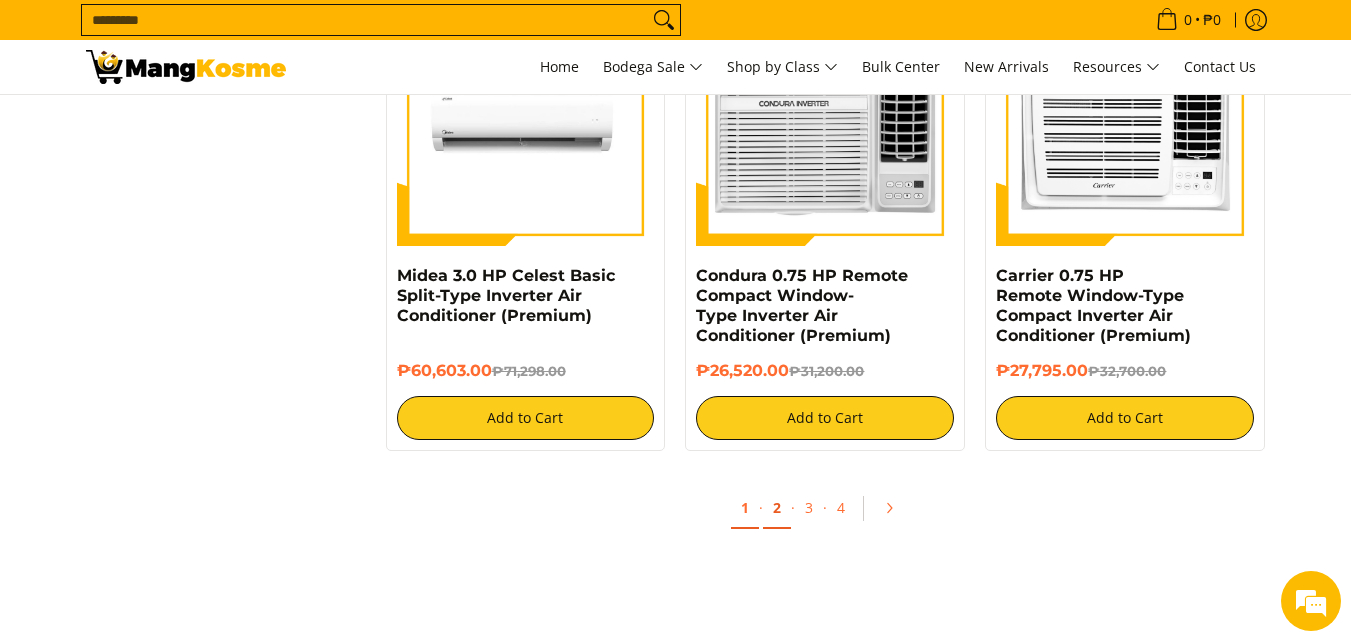 click on "2" at bounding box center (777, 508) 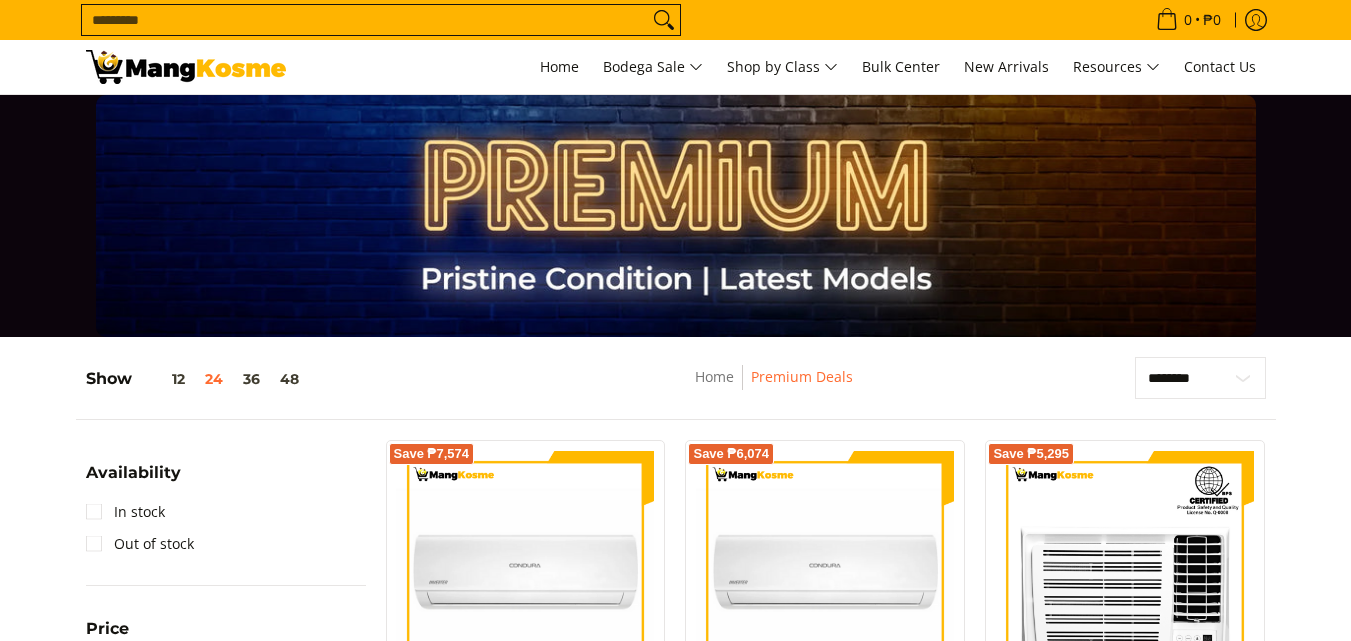 scroll, scrollTop: 0, scrollLeft: 0, axis: both 